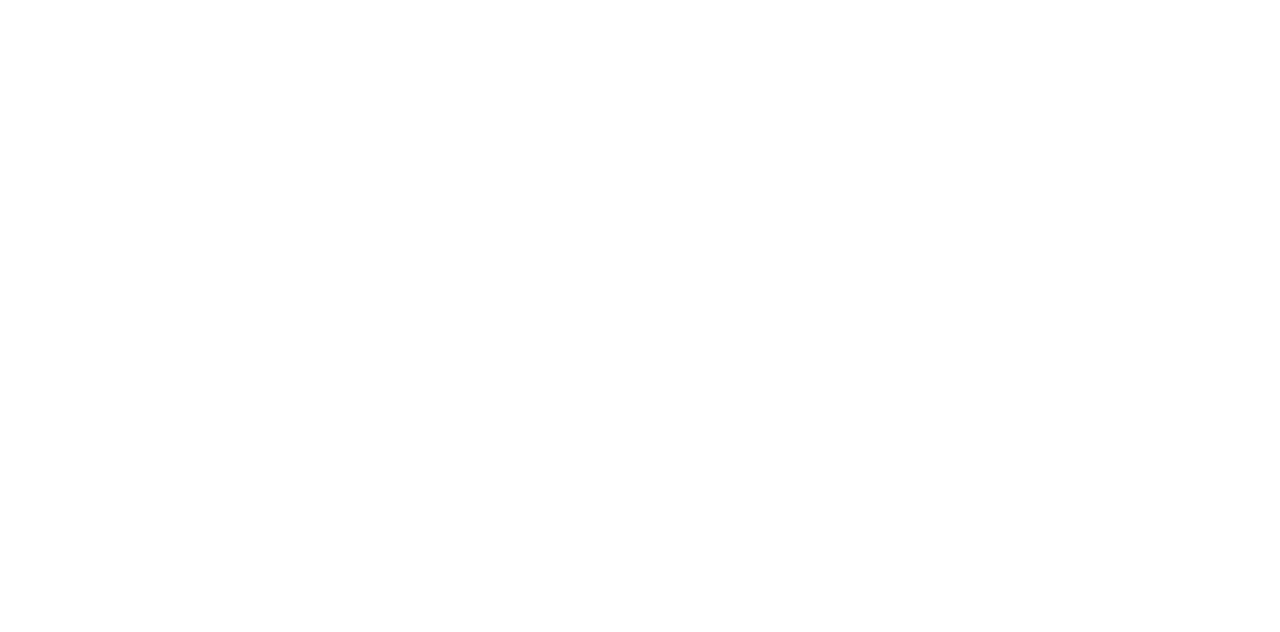 scroll, scrollTop: 0, scrollLeft: 0, axis: both 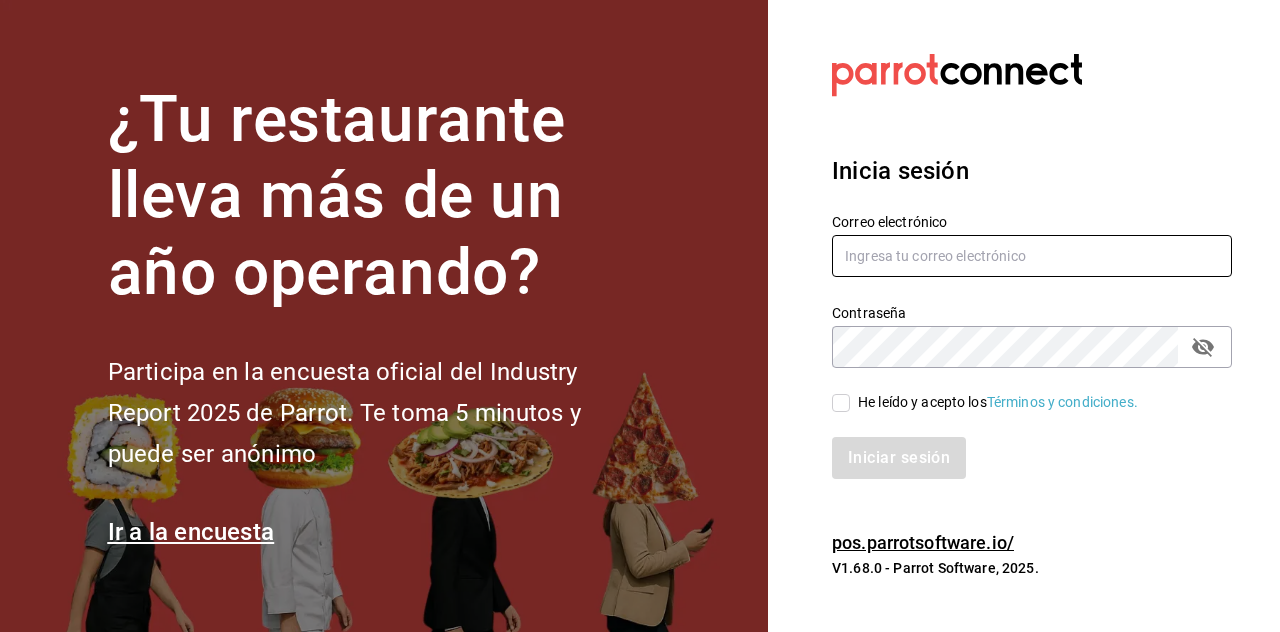click at bounding box center [1032, 256] 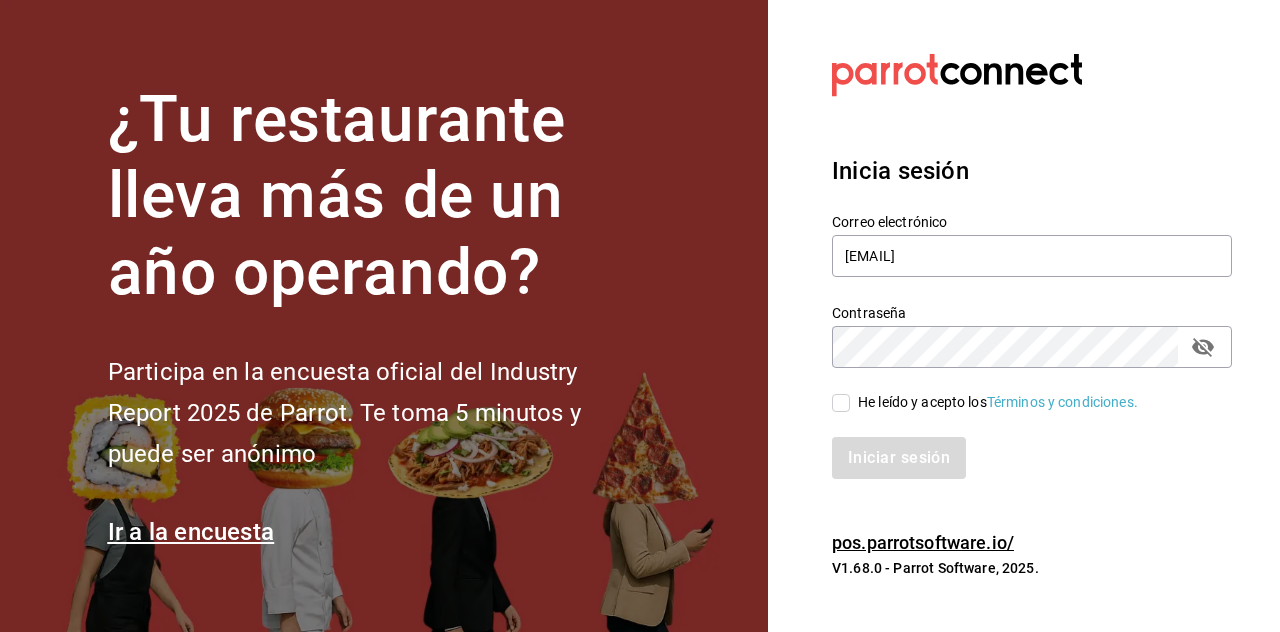 click on "He leído y acepto los  Términos y condiciones." at bounding box center (841, 403) 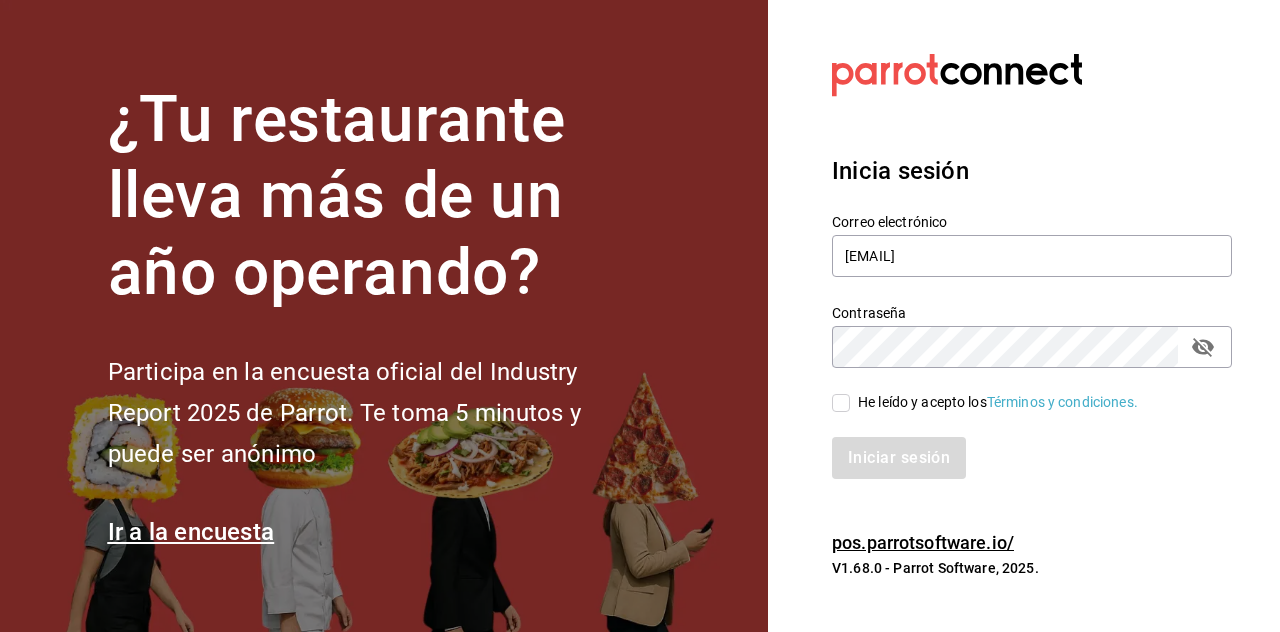 checkbox on "true" 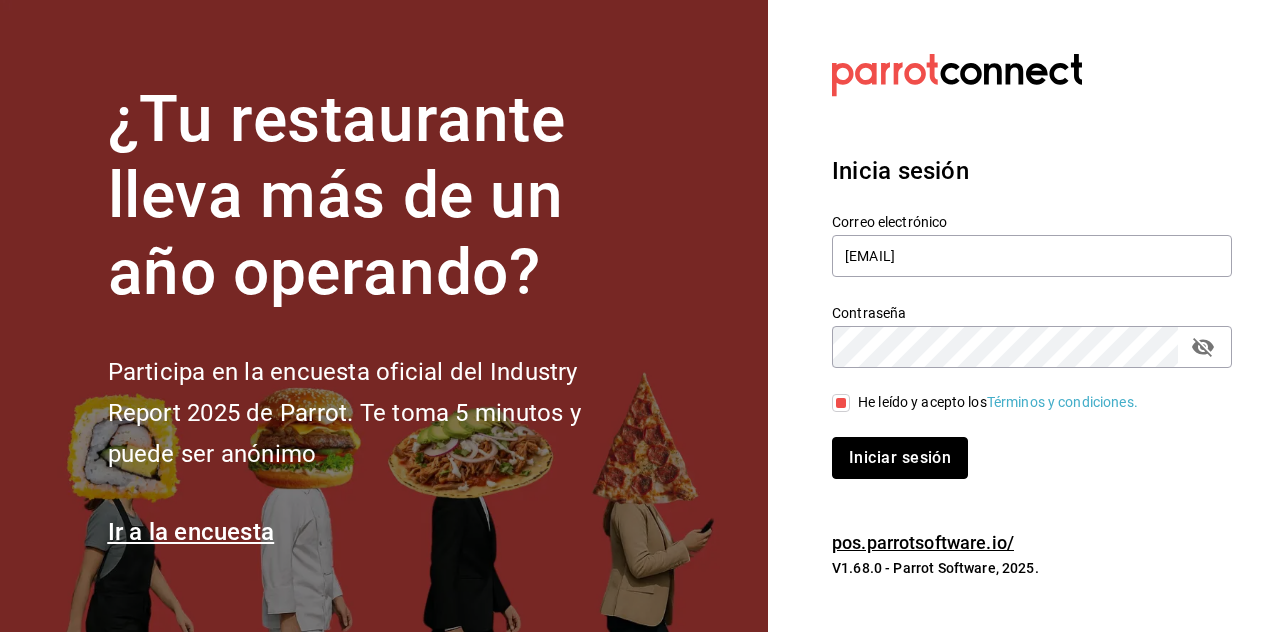 click on "Iniciar sesión" at bounding box center [900, 458] 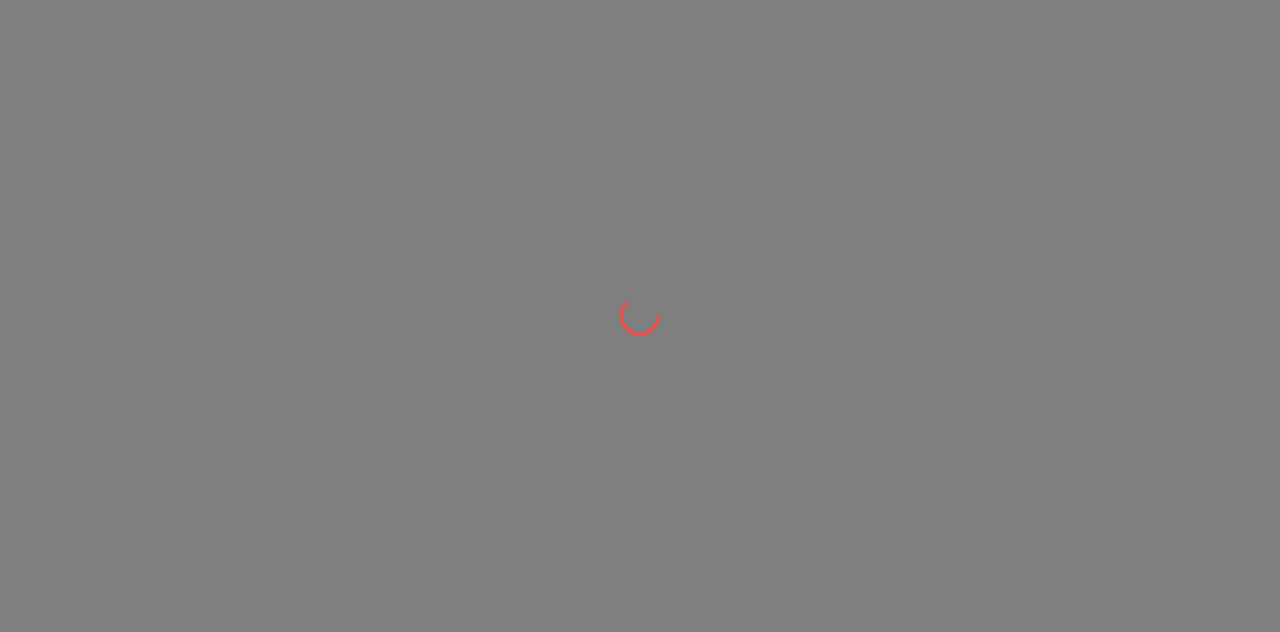 scroll, scrollTop: 0, scrollLeft: 0, axis: both 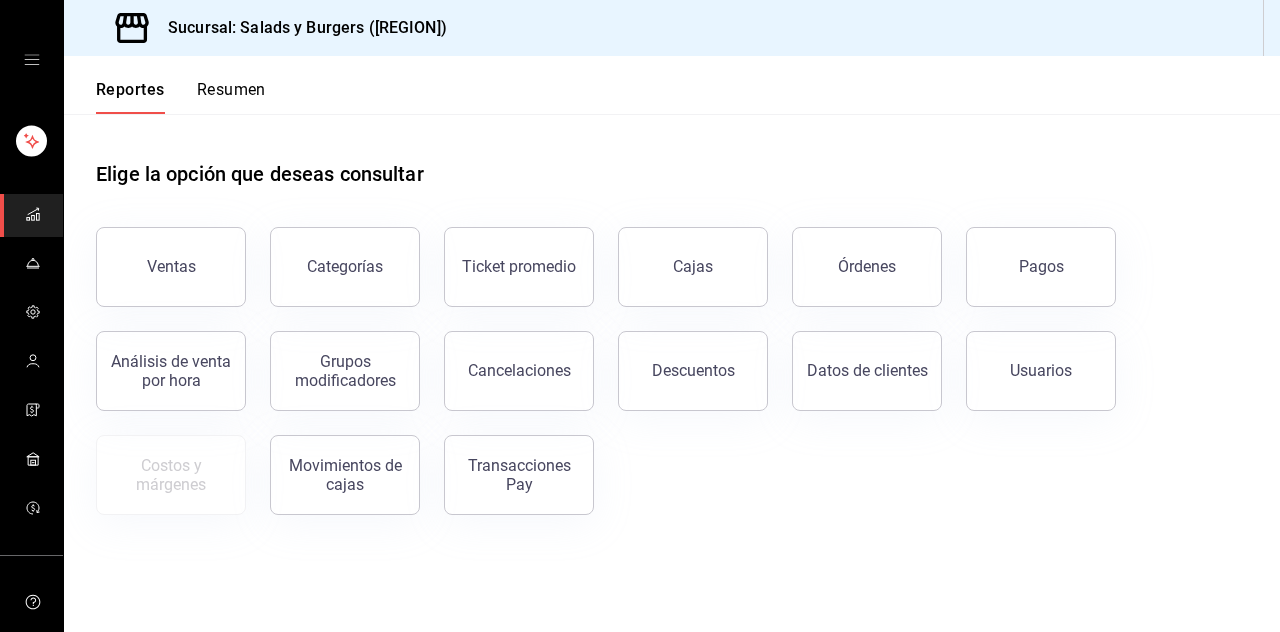 click at bounding box center (31, 362) 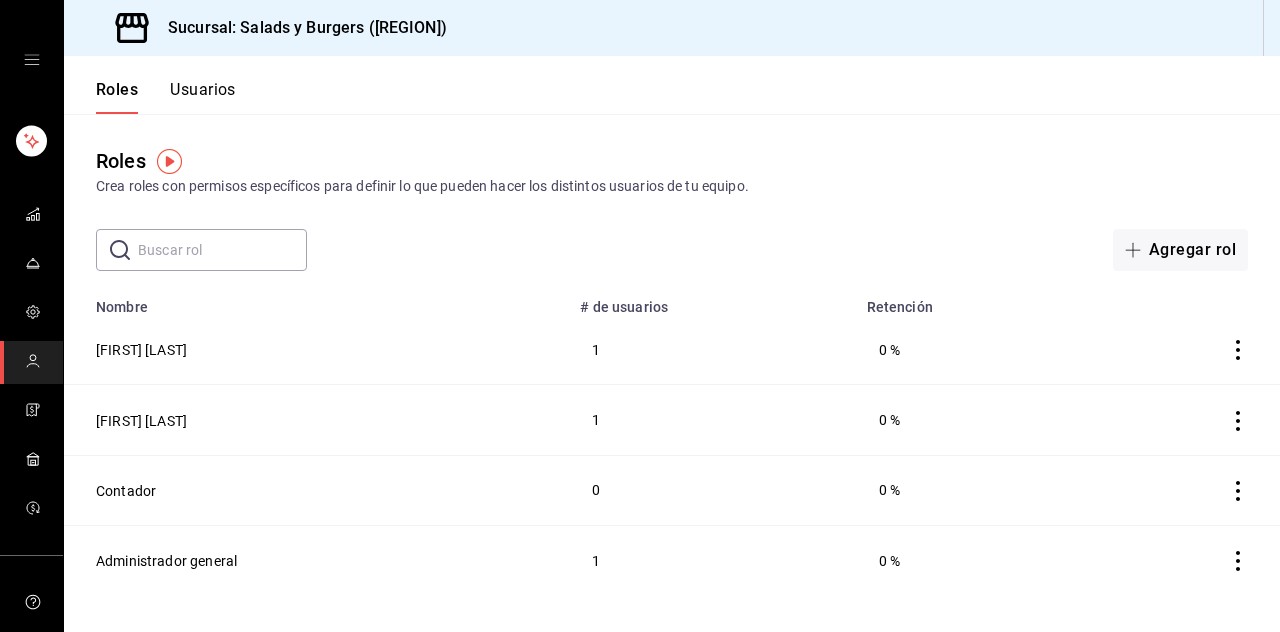 click on "Usuarios" at bounding box center [203, 97] 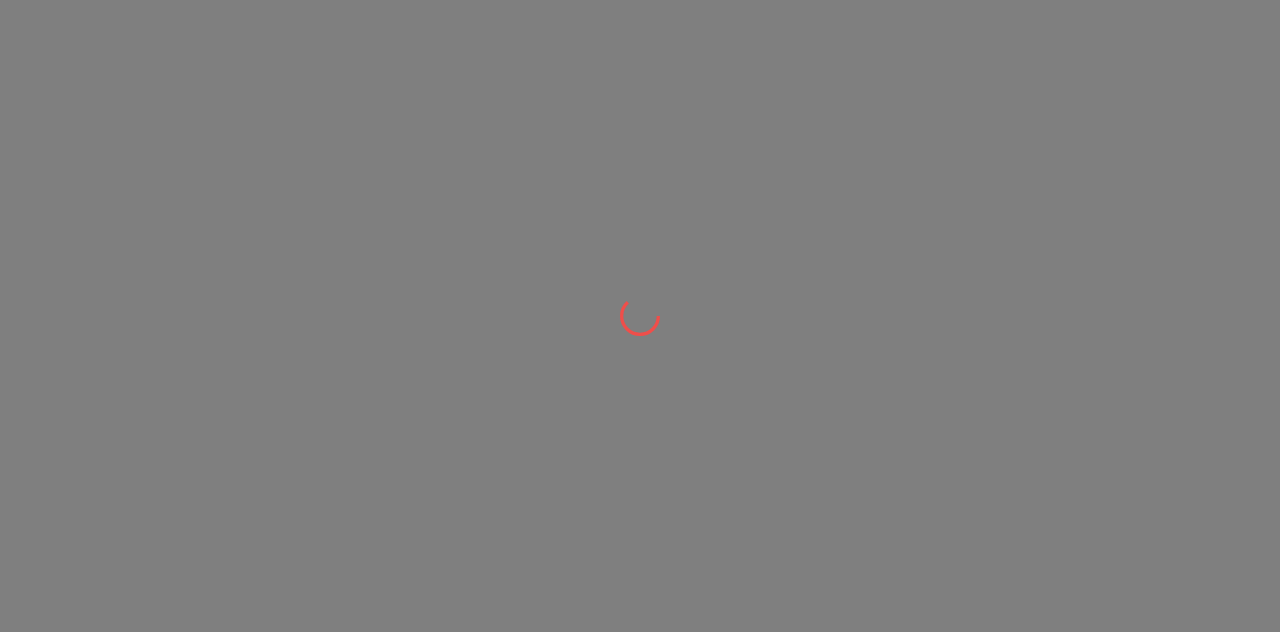 scroll, scrollTop: 0, scrollLeft: 0, axis: both 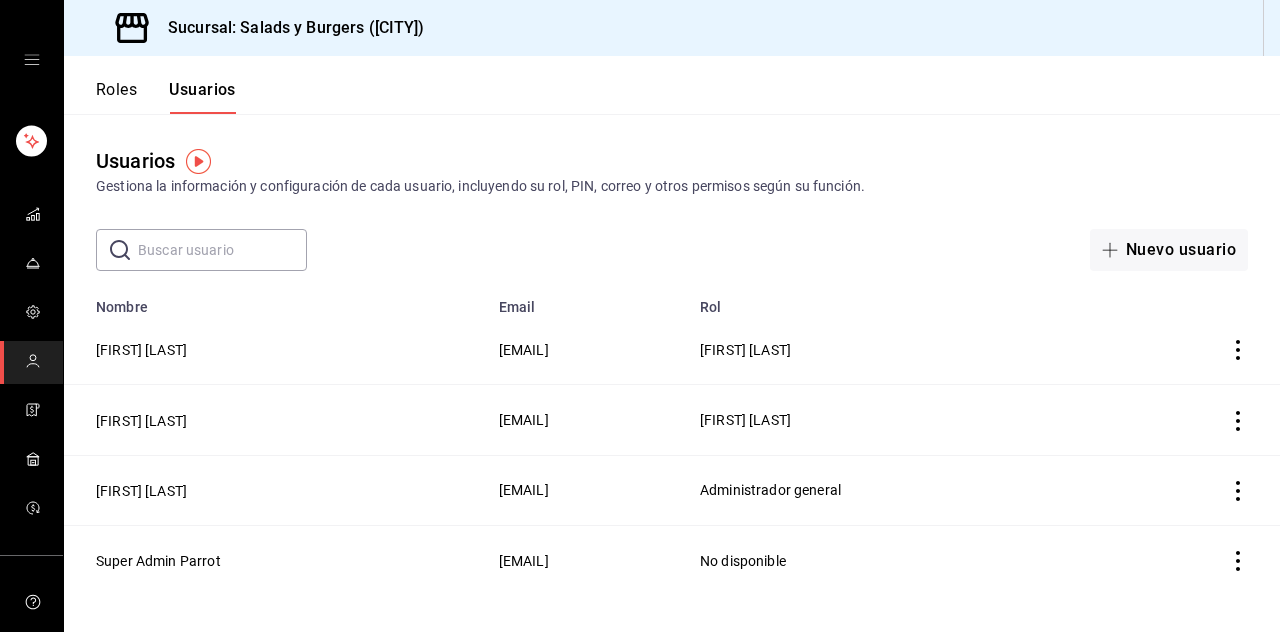 click on "[EMAIL]" at bounding box center (587, 420) 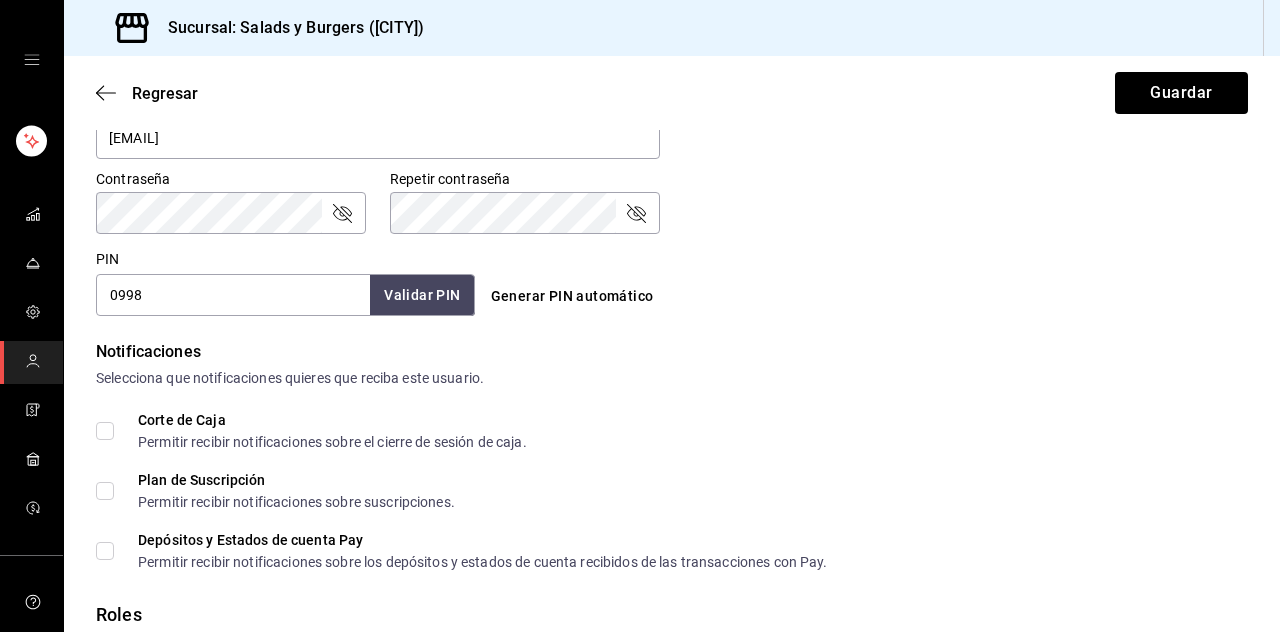 scroll, scrollTop: 935, scrollLeft: 0, axis: vertical 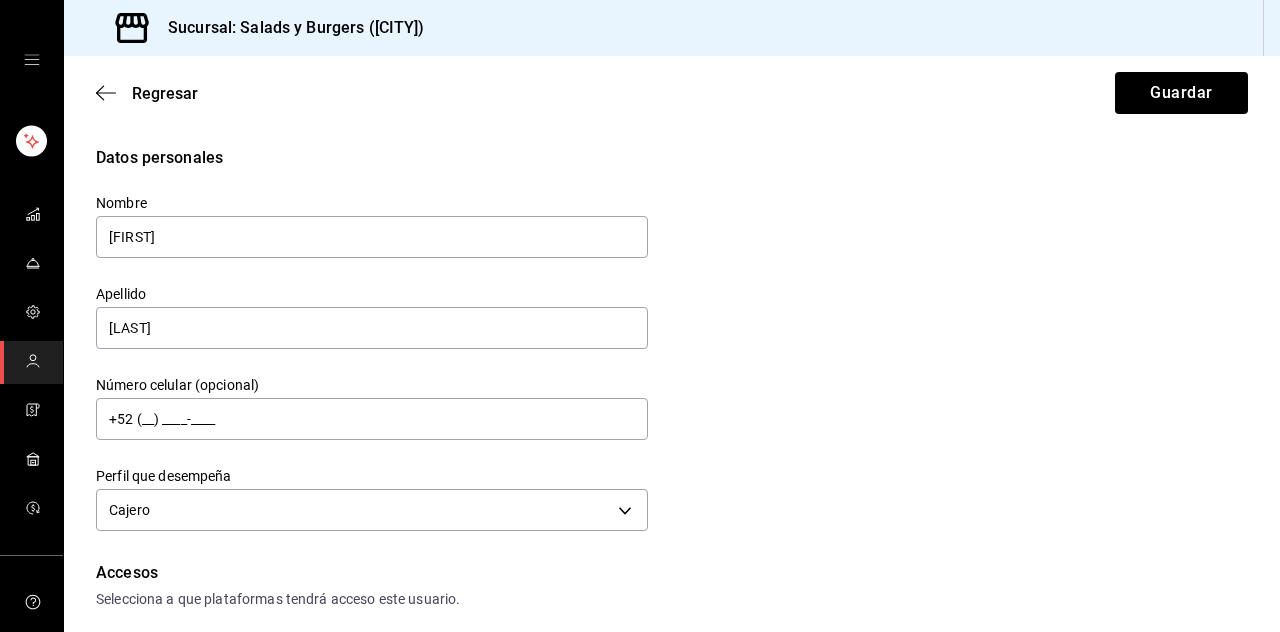 click on "Sucursal: Salads y Burgers ([CITY]) Regresar Guardar Datos personales Nombre [FIRST] Apellido [LAST] Número celular (opcional) +52 (__) ____-____ Perfil que desempeña Cajero CASHIER Accesos Selecciona a que plataformas tendrá acceso este usuario. Administrador Web Posibilidad de iniciar sesión en la oficina administrativa de un restaurante.  Acceso al Punto de venta Posibilidad de autenticarse en el POS mediante PIN.  Iniciar sesión en terminal (correo electrónico o QR) Los usuarios podrán iniciar sesión y aceptar términos y condiciones en la terminal. Acceso uso de terminal Los usuarios podrán acceder y utilizar la terminal para visualizar y procesar pagos de sus órdenes. Correo electrónico Se volverá obligatorio al tener ciertos accesos activados. [EMAIL] Contraseña Contraseña Repetir contraseña Repetir contraseña PIN [PIN] Validar PIN ​ Generar PIN automático Notificaciones Selecciona que notificaciones quieres que reciba este usuario. Corte de Caja" at bounding box center (640, 316) 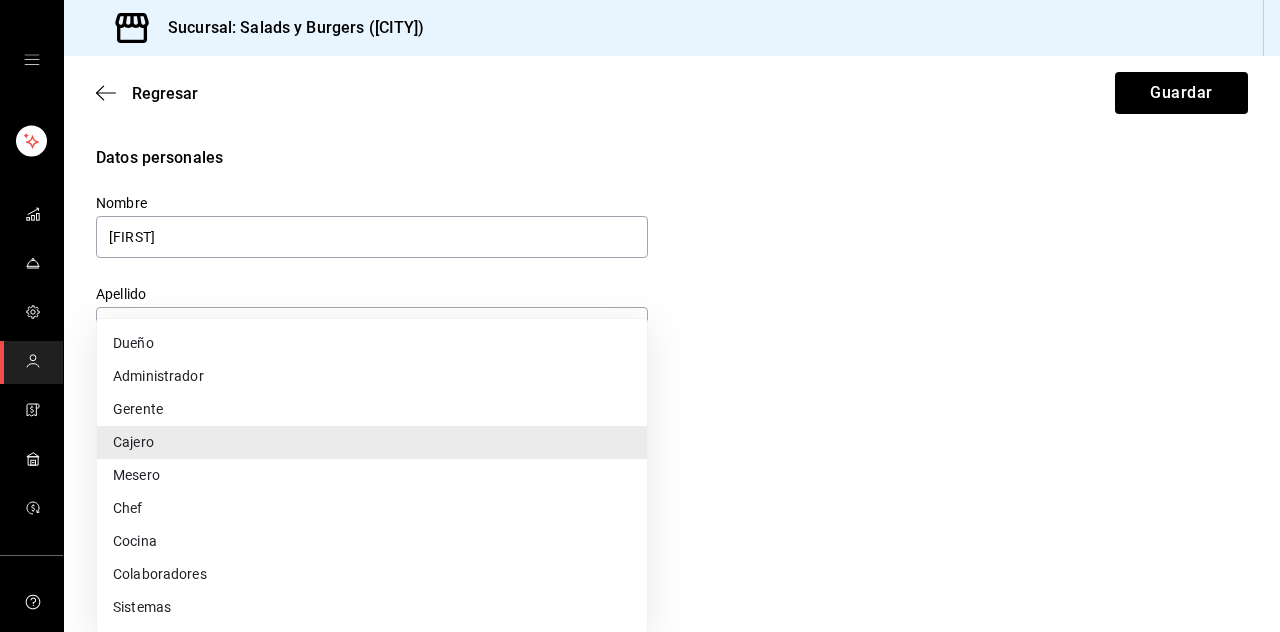 click at bounding box center (640, 316) 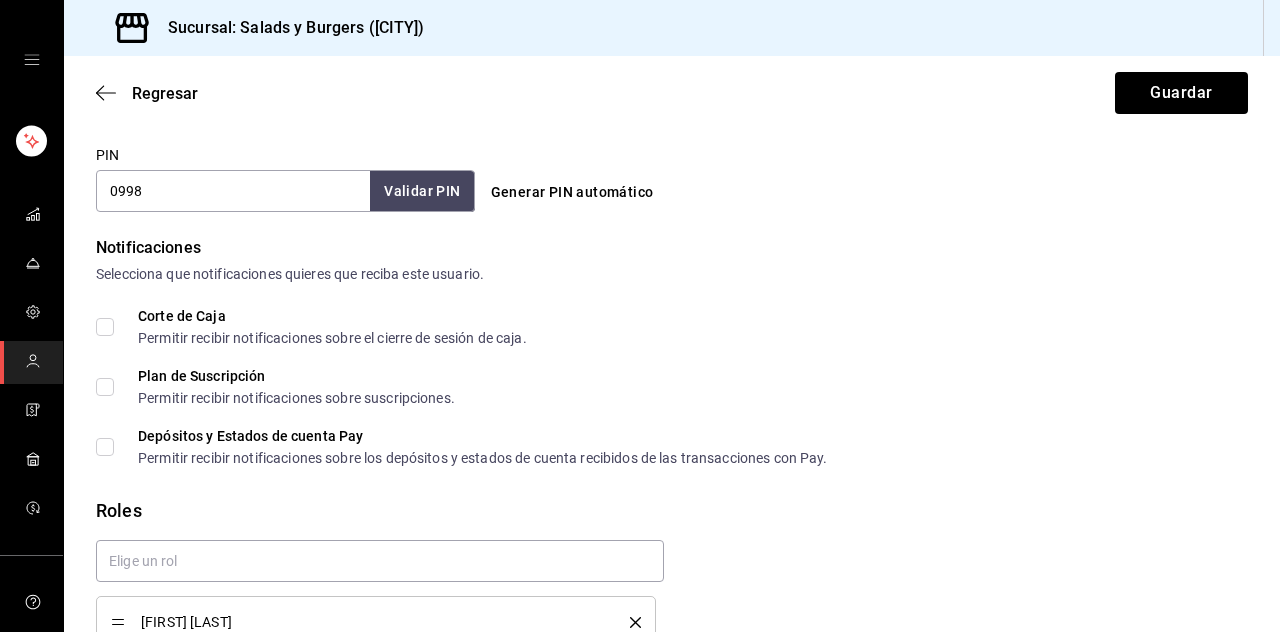 scroll, scrollTop: 935, scrollLeft: 0, axis: vertical 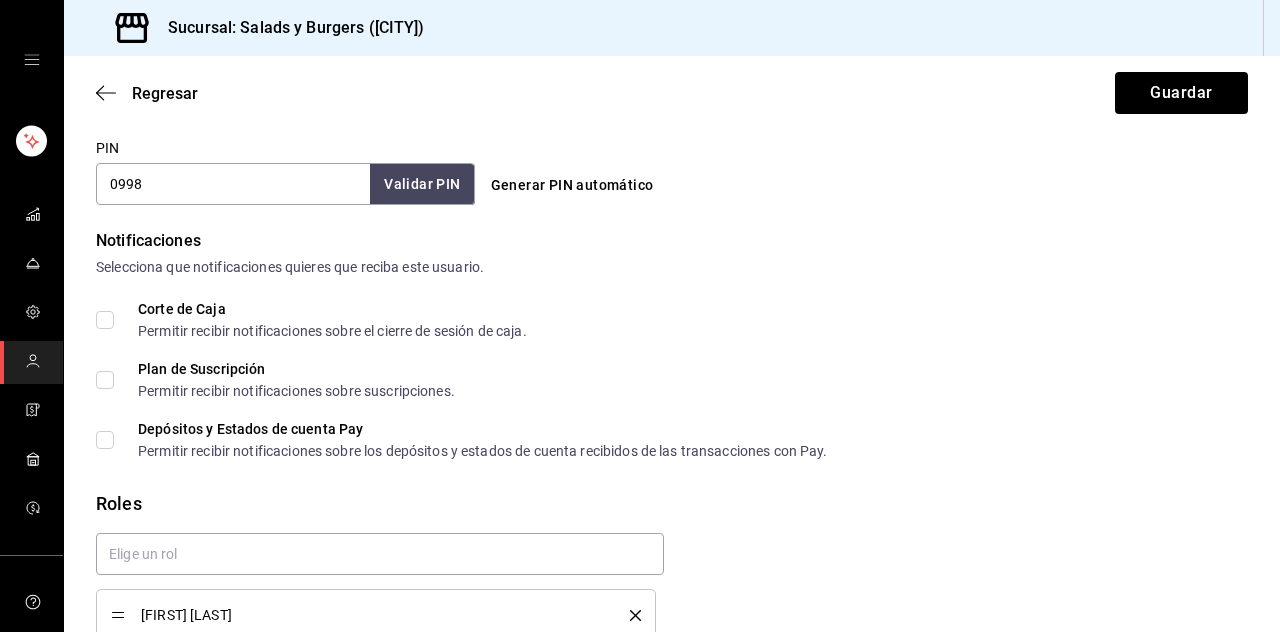 click on "Agregar permisos adicionales" at bounding box center (205, 685) 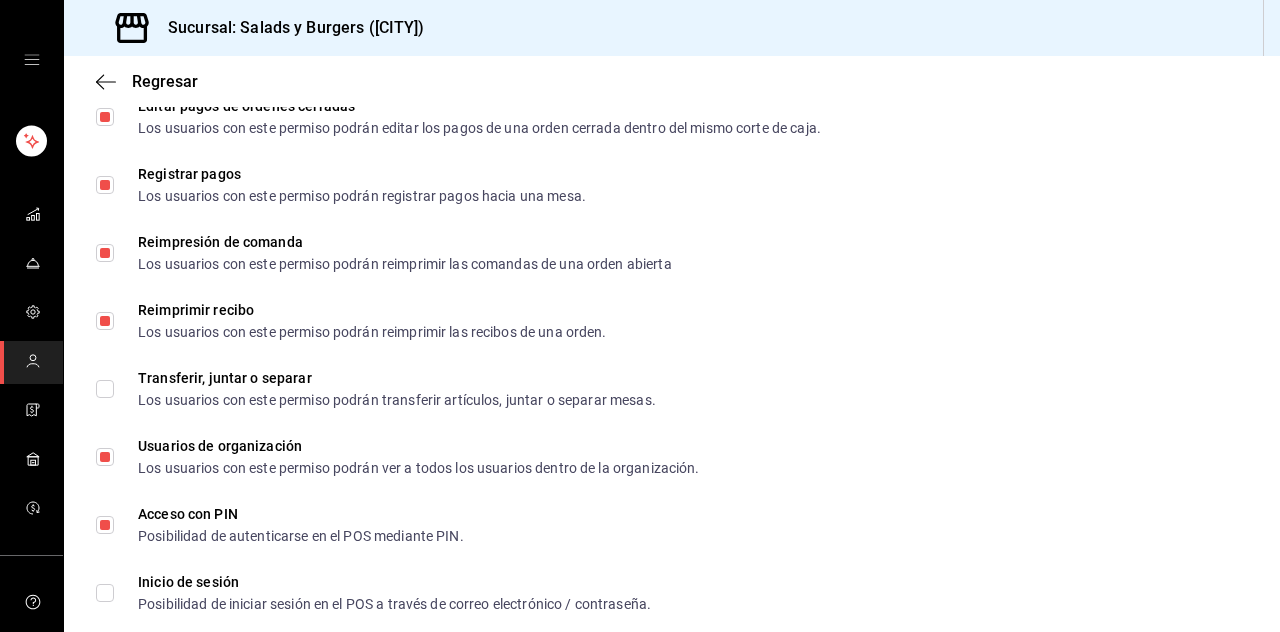scroll, scrollTop: 2862, scrollLeft: 0, axis: vertical 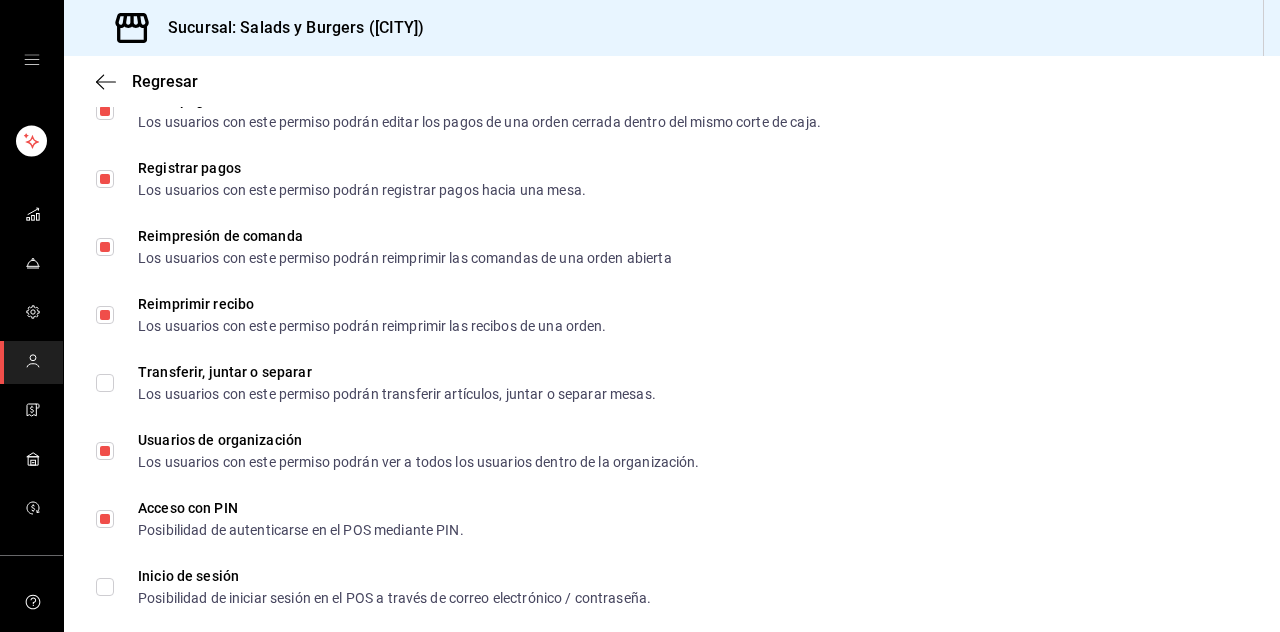 click on "Transferir, juntar o separar Los usuarios con este permiso podrán transferir artículos, juntar o separar mesas." at bounding box center (105, 383) 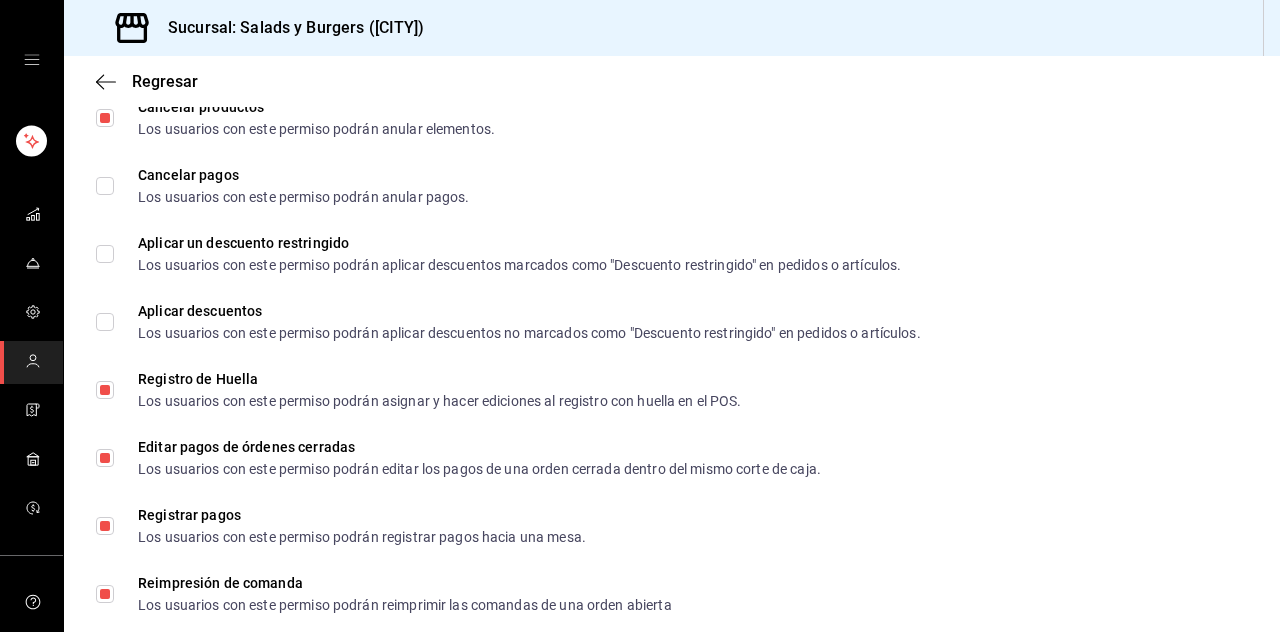 scroll, scrollTop: 2506, scrollLeft: 0, axis: vertical 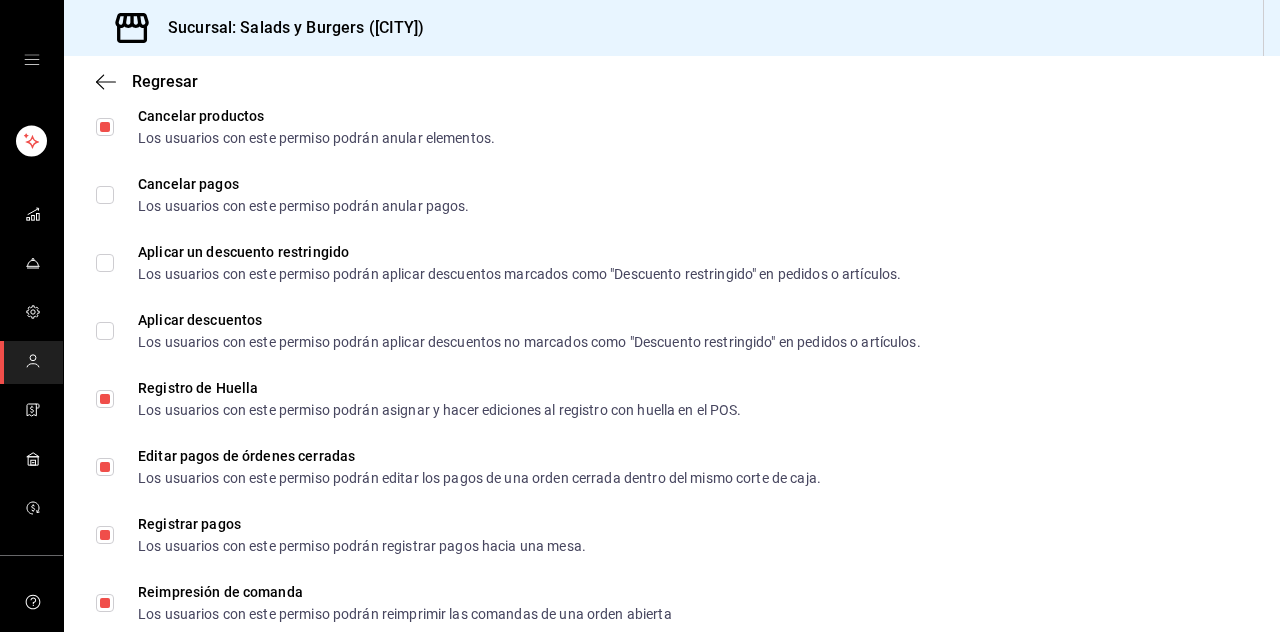 click on "Aplicar descuentos Los usuarios con este permiso podrán aplicar descuentos no marcados como "Descuento restringido" en pedidos o artículos." at bounding box center (105, 331) 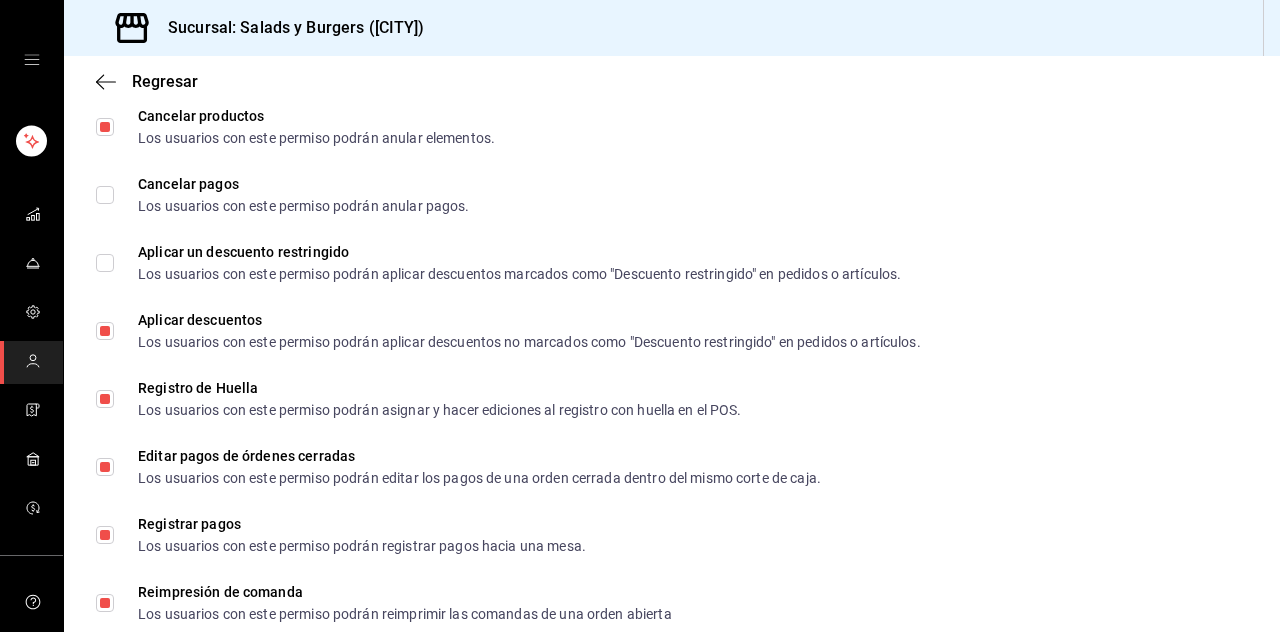 click on "Aplicar un descuento restringido Los usuarios con este permiso podrán aplicar descuentos marcados como "Descuento restringido" en pedidos o artículos." at bounding box center (105, 263) 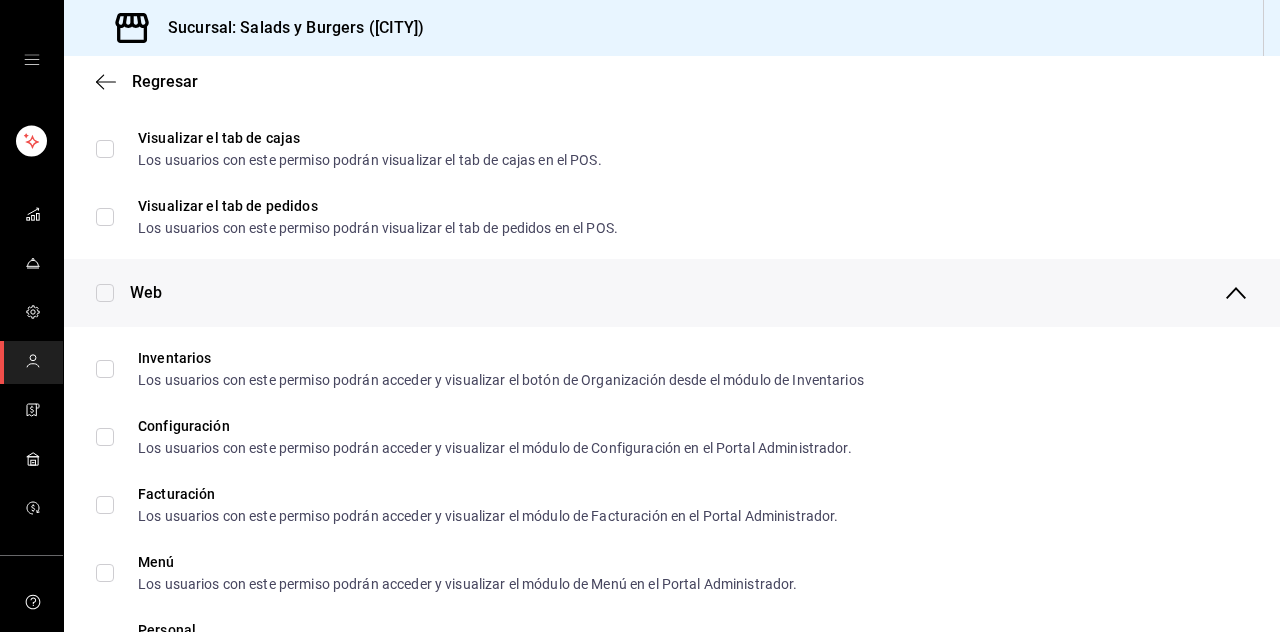 scroll, scrollTop: 715, scrollLeft: 0, axis: vertical 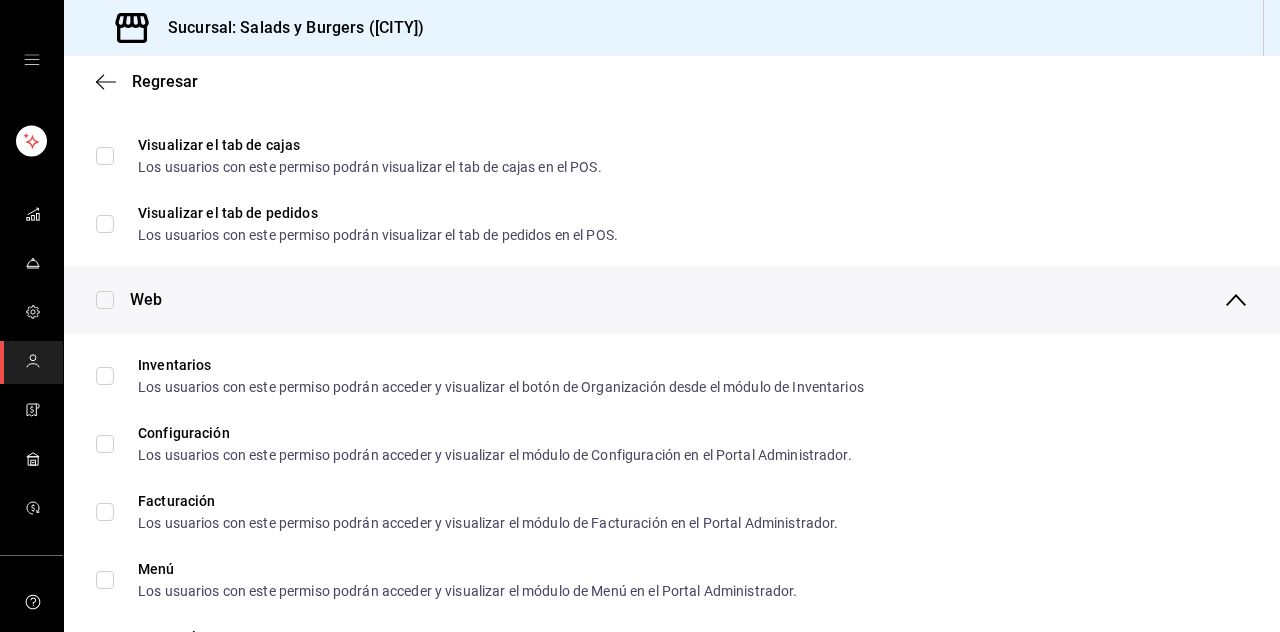 click on "Visualizar el tab de pedidos Los usuarios con este permiso podrán visualizar el tab de pedidos en el POS." at bounding box center [105, 224] 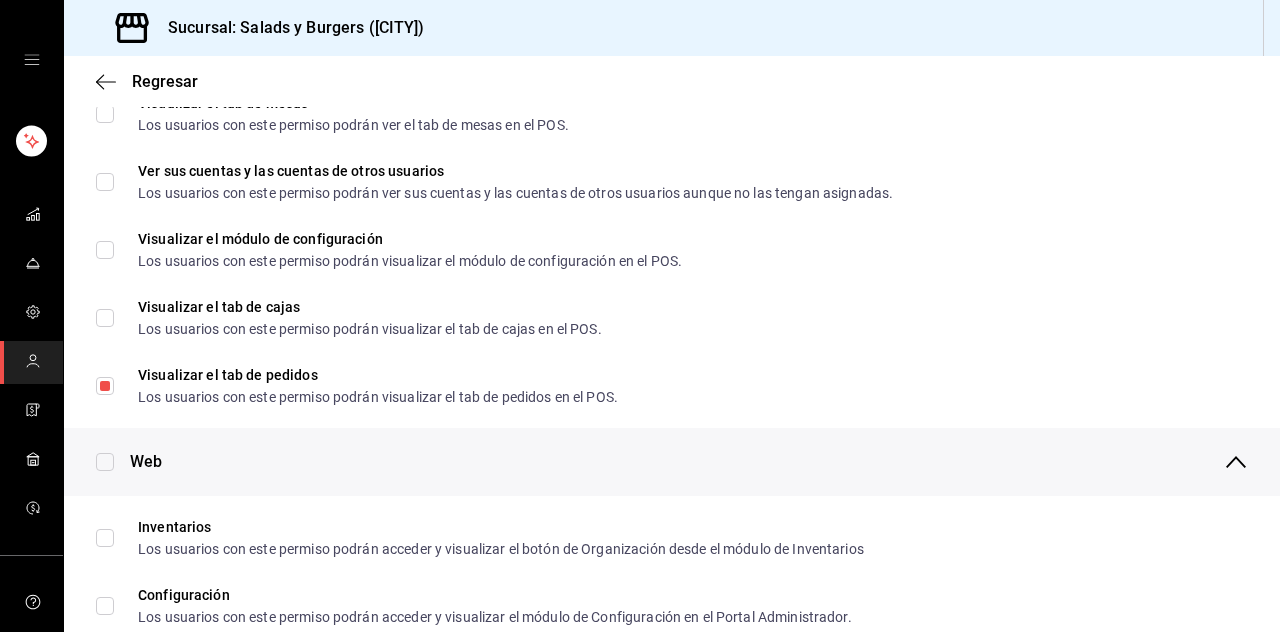 scroll, scrollTop: 0, scrollLeft: 0, axis: both 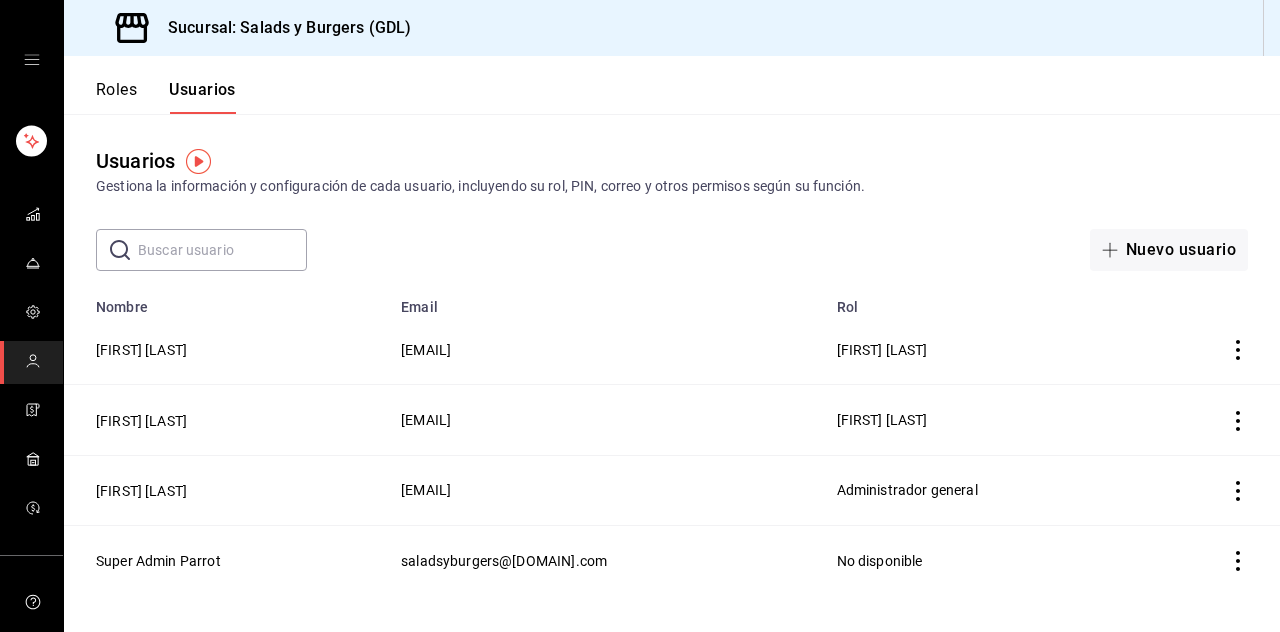 click on "[FIRST] [LAST]" at bounding box center [141, 421] 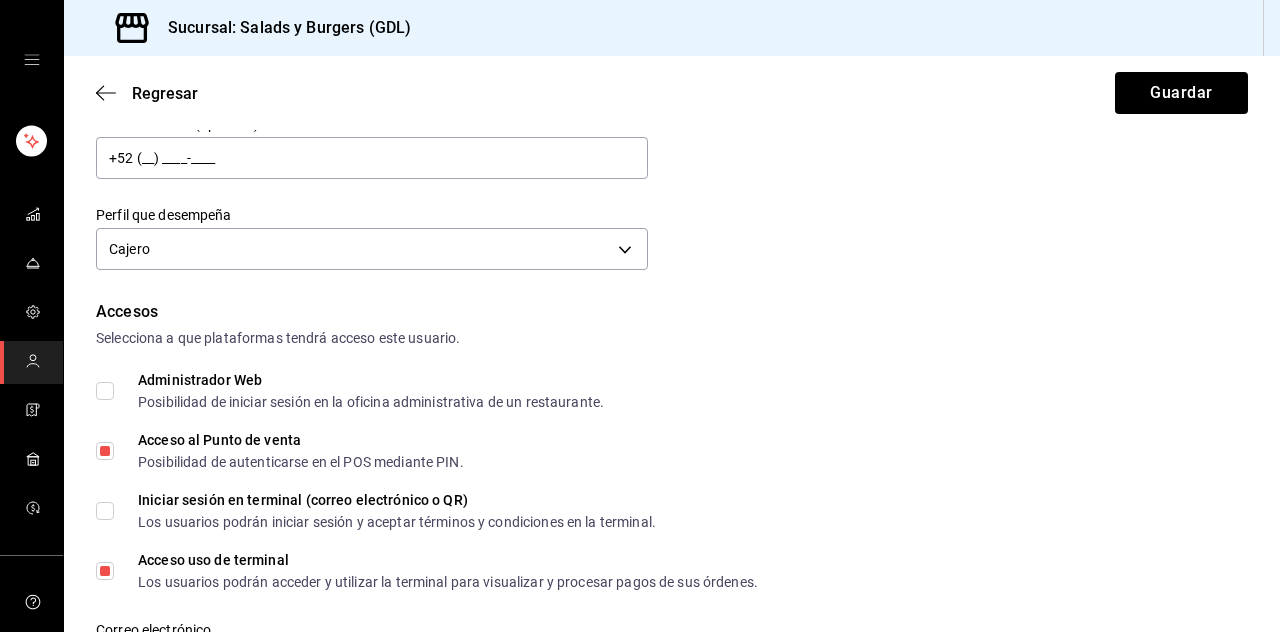 scroll, scrollTop: 258, scrollLeft: 0, axis: vertical 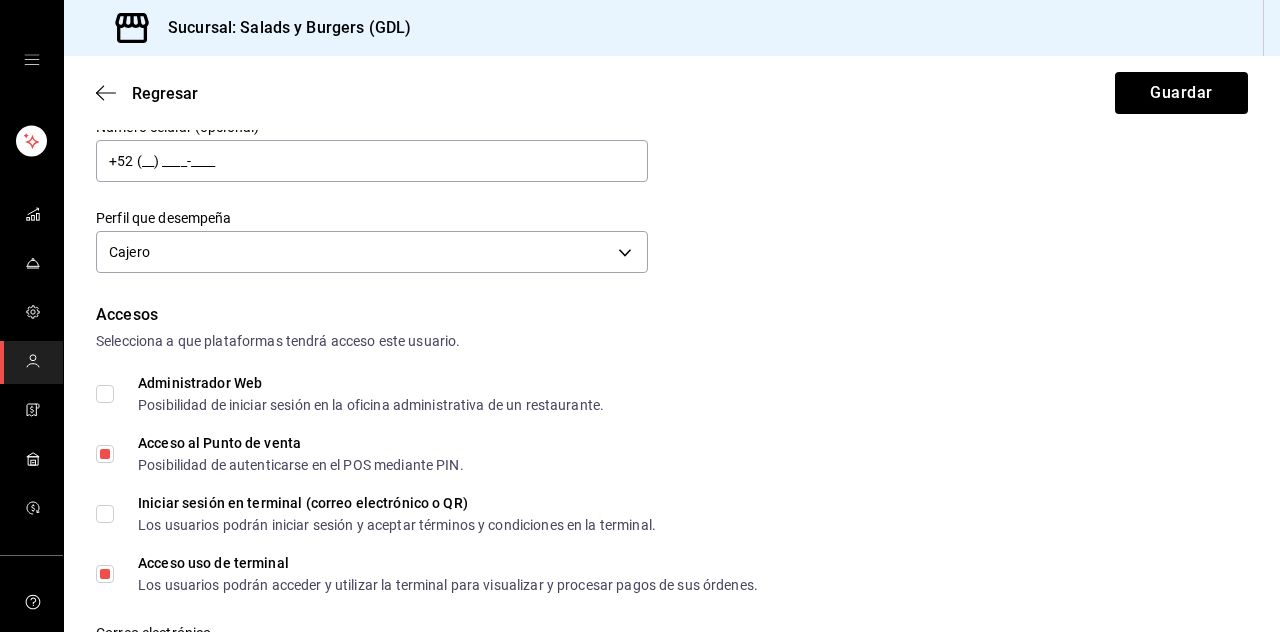click on "Sucursal: Salads y Burgers ([CITY]) Regresar Guardar Datos personales Nombre [FIRST] Apellido [LAST] Número celular (opcional) +52 (__) ____-____ Perfil que desempeña Cajero CASHIER Accesos Selecciona a que plataformas tendrá acceso este usuario. Administrador Web Posibilidad de iniciar sesión en la oficina administrativa de un restaurante.  Acceso al Punto de venta Posibilidad de autenticarse en el POS mediante PIN.  Iniciar sesión en terminal (correo electrónico o QR) Los usuarios podrán iniciar sesión y aceptar términos y condiciones en la terminal. Acceso uso de terminal Los usuarios podrán acceder y utilizar la terminal para visualizar y procesar pagos de sus órdenes. Correo electrónico Se volverá obligatorio al tener ciertos accesos activados. [EMAIL] Contraseña Contraseña Repetir contraseña Repetir contraseña PIN [PIN] Validar PIN ​ Generar PIN automático Notificaciones Selecciona que notificaciones quieres que reciba este usuario. Corte de Caja" at bounding box center (640, 316) 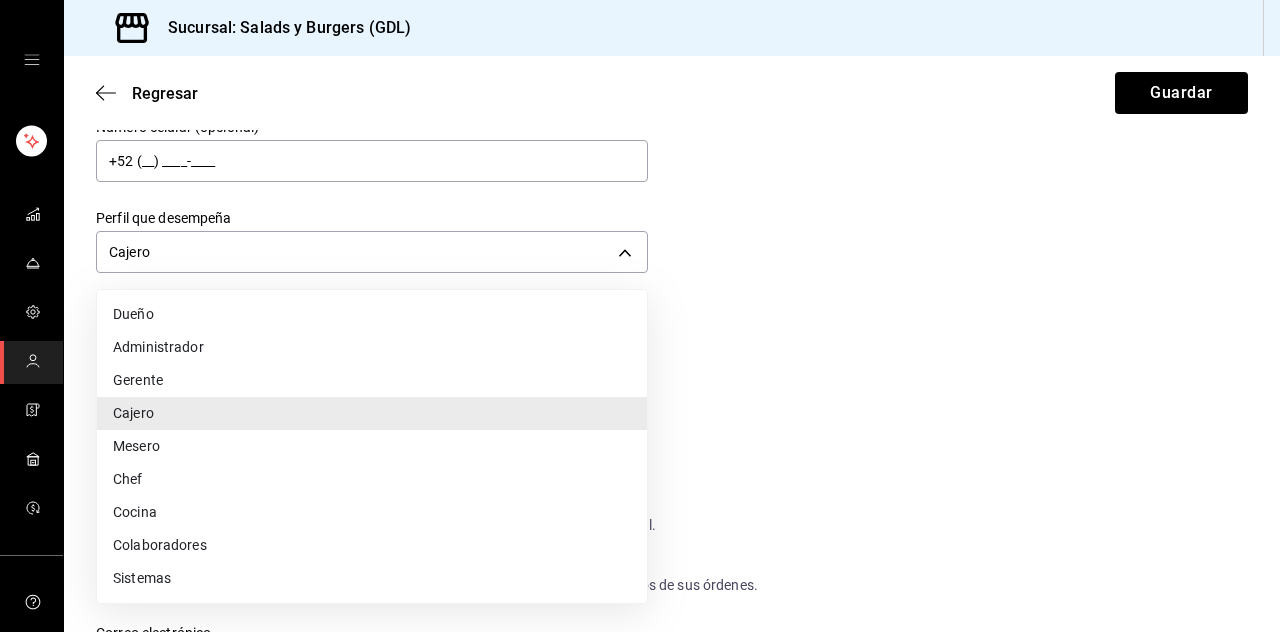 click at bounding box center (640, 316) 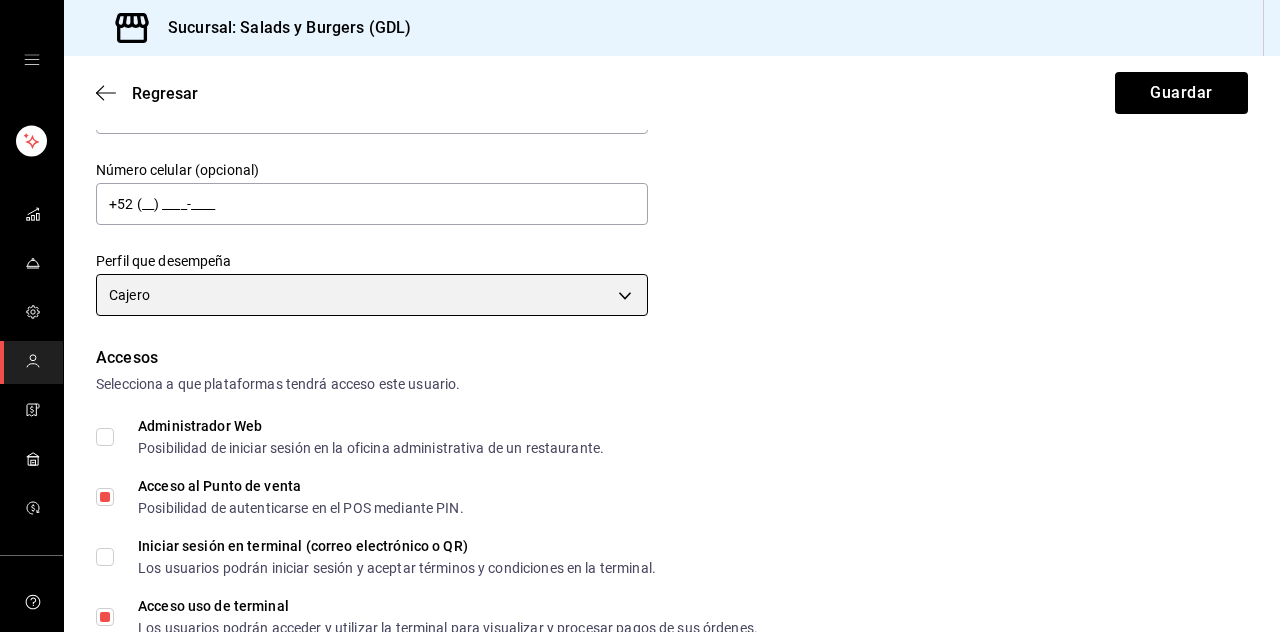 scroll, scrollTop: 214, scrollLeft: 0, axis: vertical 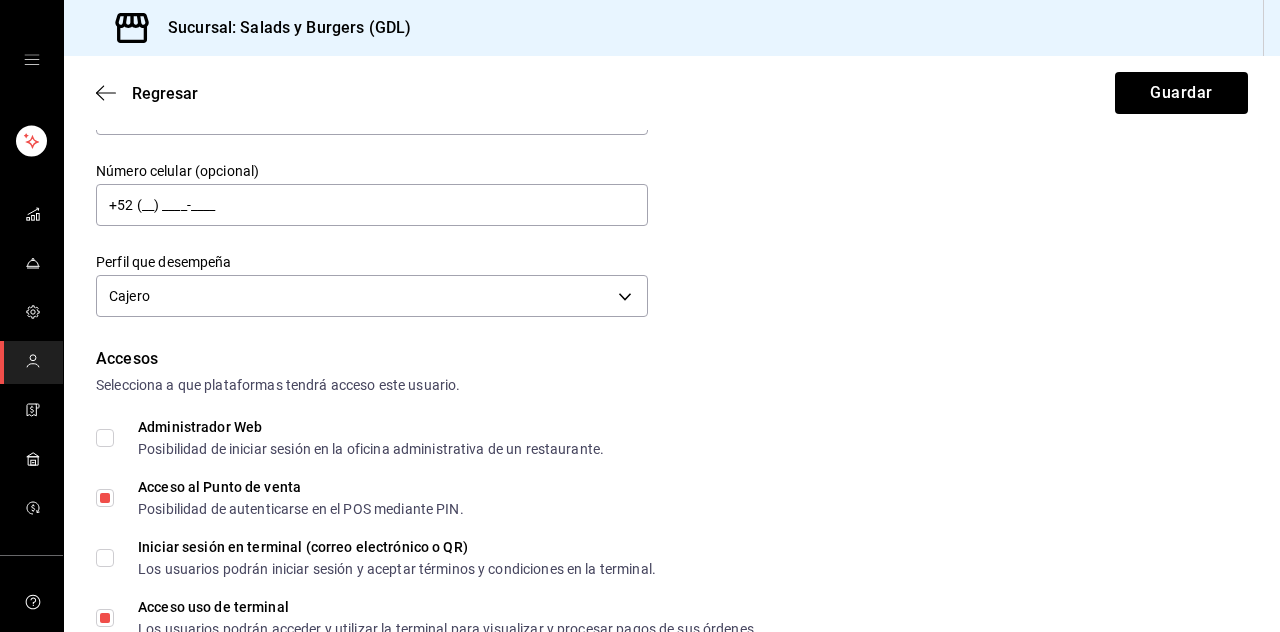 click on "Sucursal: Salads y Burgers ([CITY]) Regresar Guardar Datos personales Nombre [FIRST] Apellido [LAST] Número celular (opcional) +52 (__) ____-____ Perfil que desempeña Cajero CASHIER Accesos Selecciona a que plataformas tendrá acceso este usuario. Administrador Web Posibilidad de iniciar sesión en la oficina administrativa de un restaurante.  Acceso al Punto de venta Posibilidad de autenticarse en el POS mediante PIN.  Iniciar sesión en terminal (correo electrónico o QR) Los usuarios podrán iniciar sesión y aceptar términos y condiciones en la terminal. Acceso uso de terminal Los usuarios podrán acceder y utilizar la terminal para visualizar y procesar pagos de sus órdenes. Correo electrónico Se volverá obligatorio al tener ciertos accesos activados. [EMAIL] Contraseña Contraseña Repetir contraseña Repetir contraseña PIN [PIN] Validar PIN ​ Generar PIN automático Notificaciones Selecciona que notificaciones quieres que reciba este usuario. Corte de Caja" at bounding box center [640, 316] 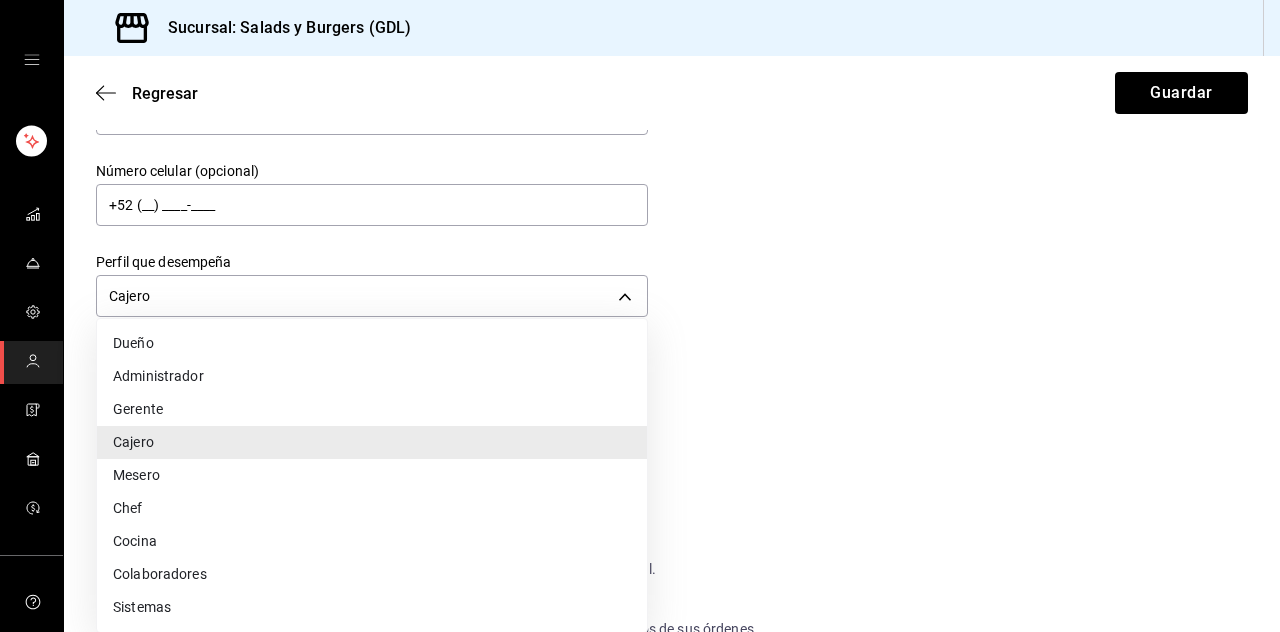 click at bounding box center (640, 316) 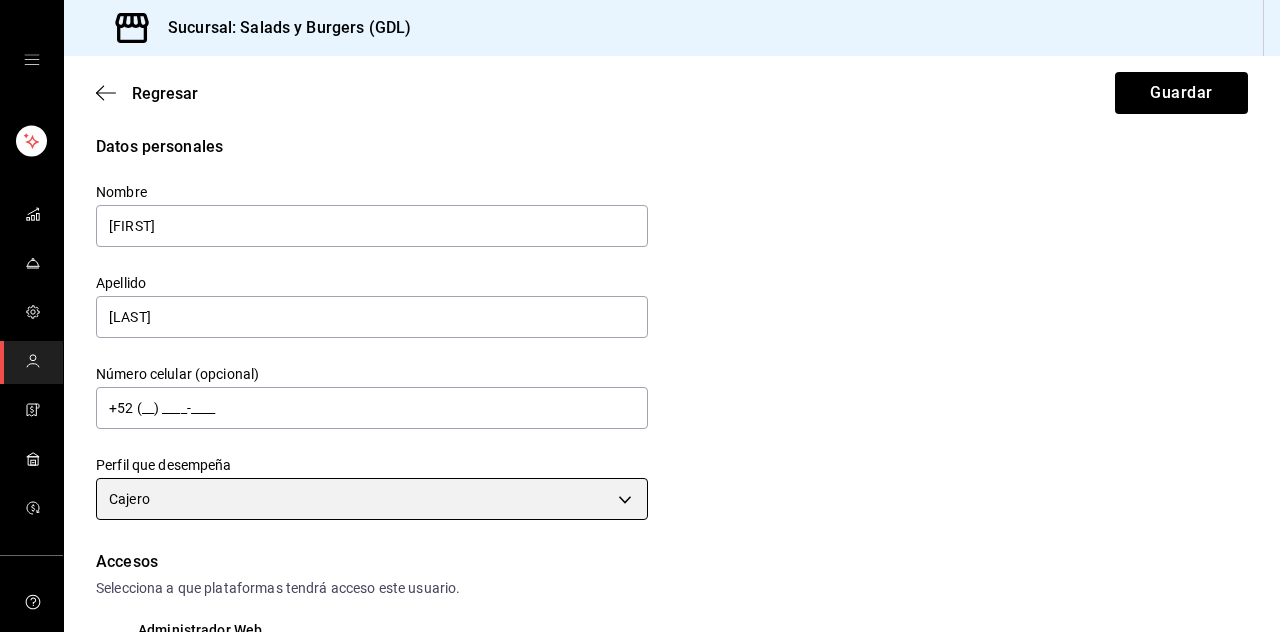 scroll, scrollTop: 0, scrollLeft: 0, axis: both 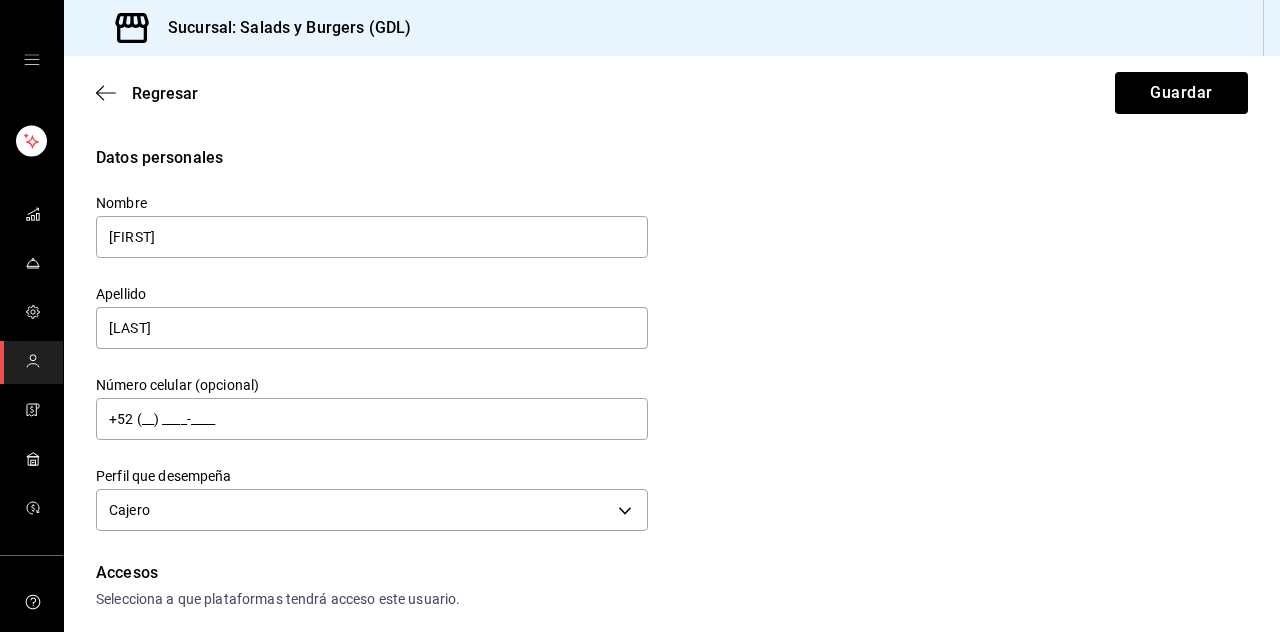 click 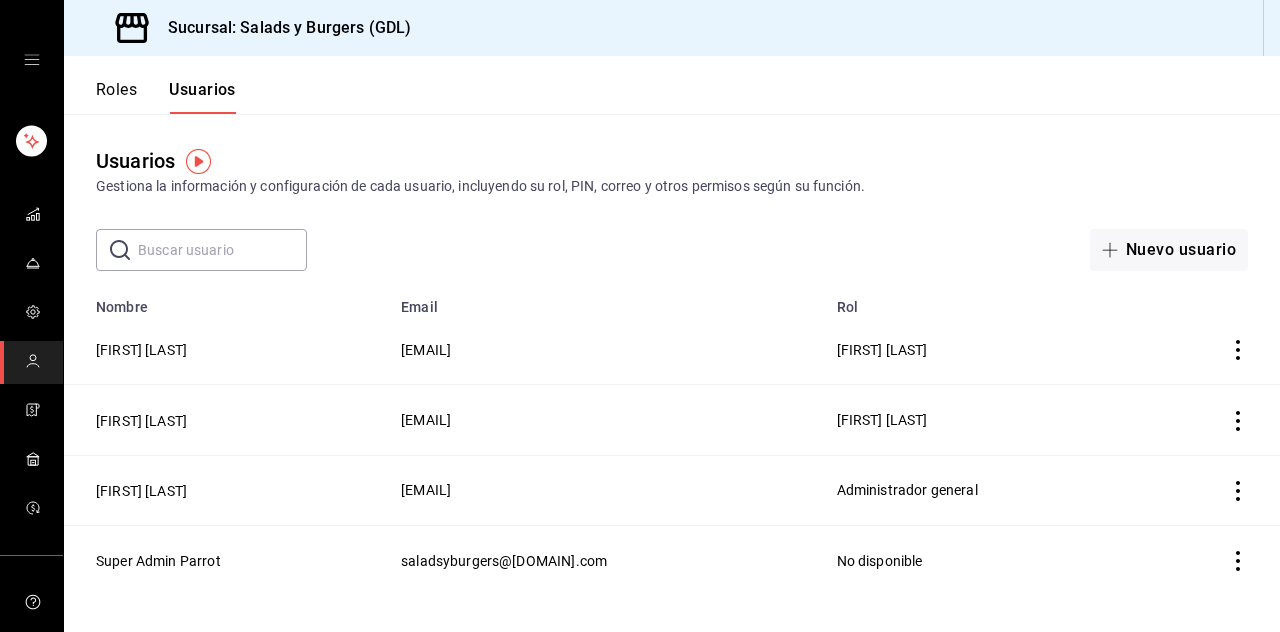 click on "[FIRST] [LAST]" at bounding box center [984, 420] 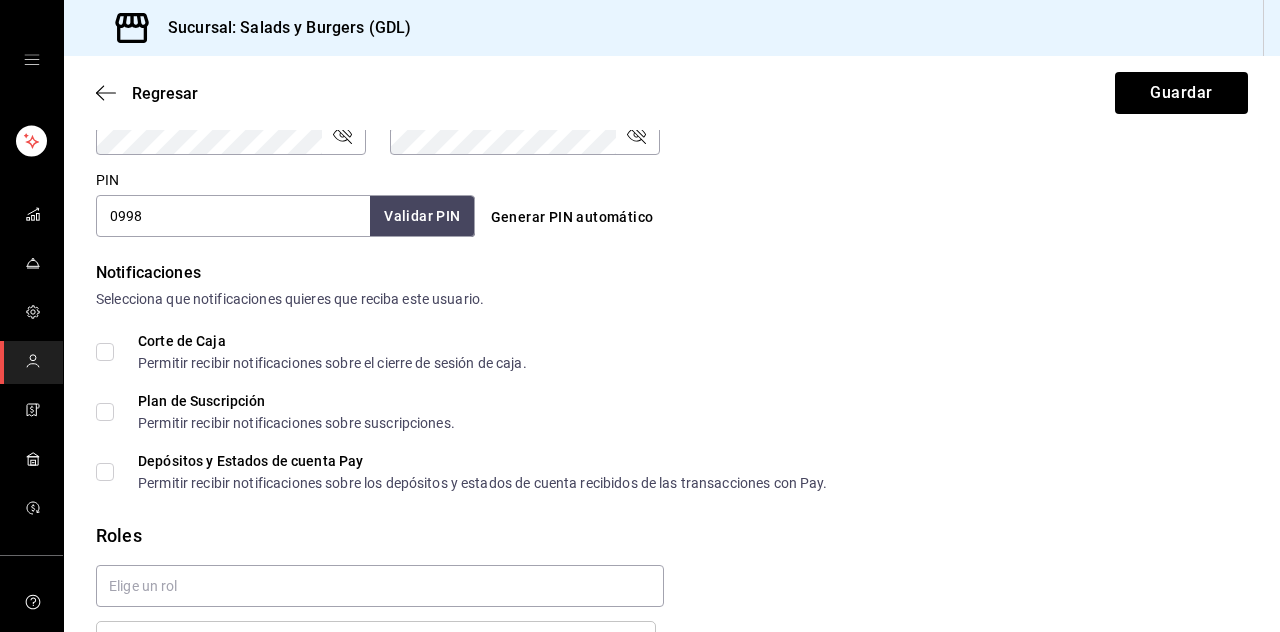 scroll, scrollTop: 935, scrollLeft: 0, axis: vertical 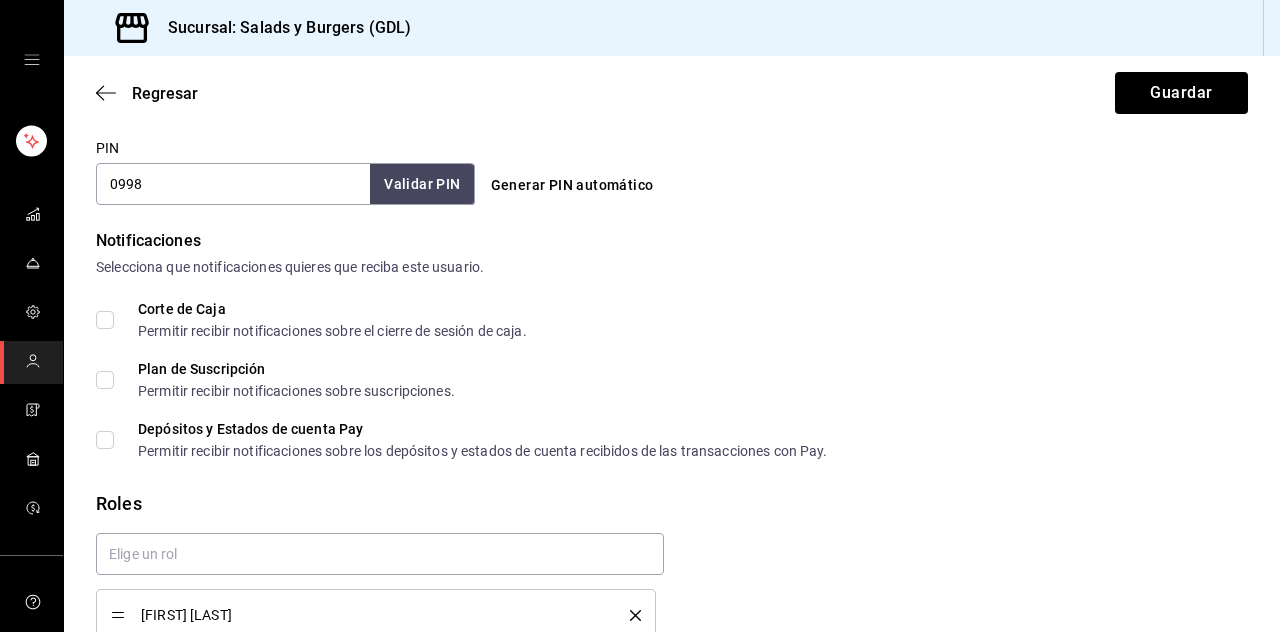 click on "Agregar permisos adicionales" at bounding box center (205, 685) 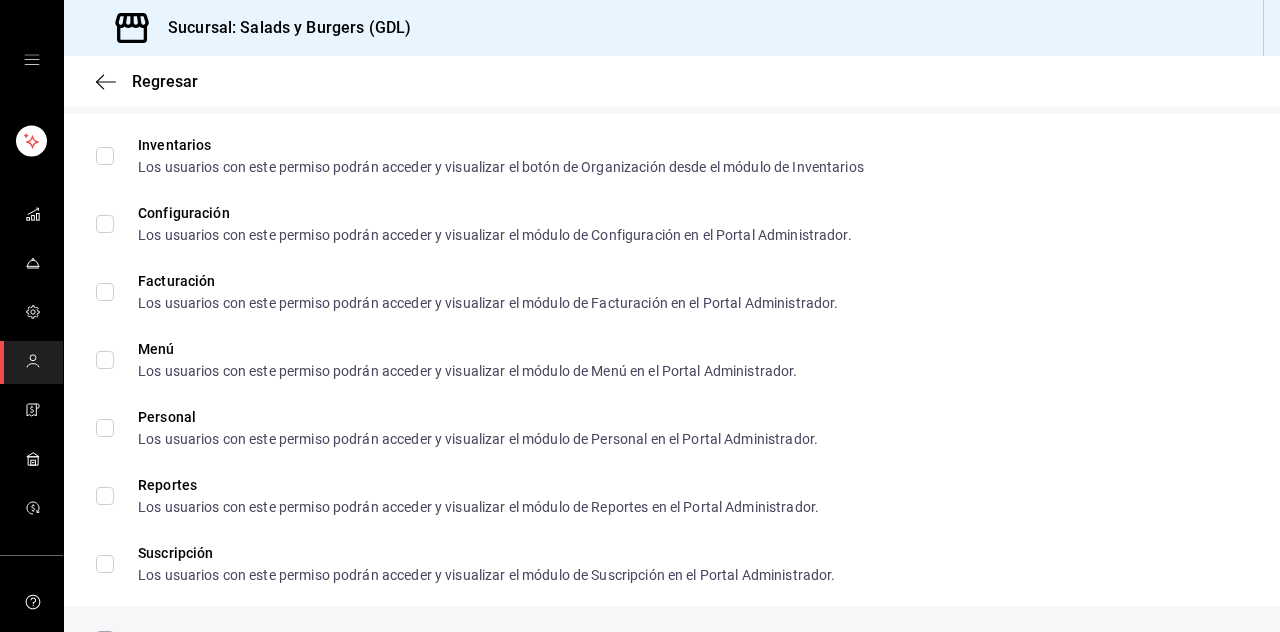 scroll, scrollTop: 0, scrollLeft: 0, axis: both 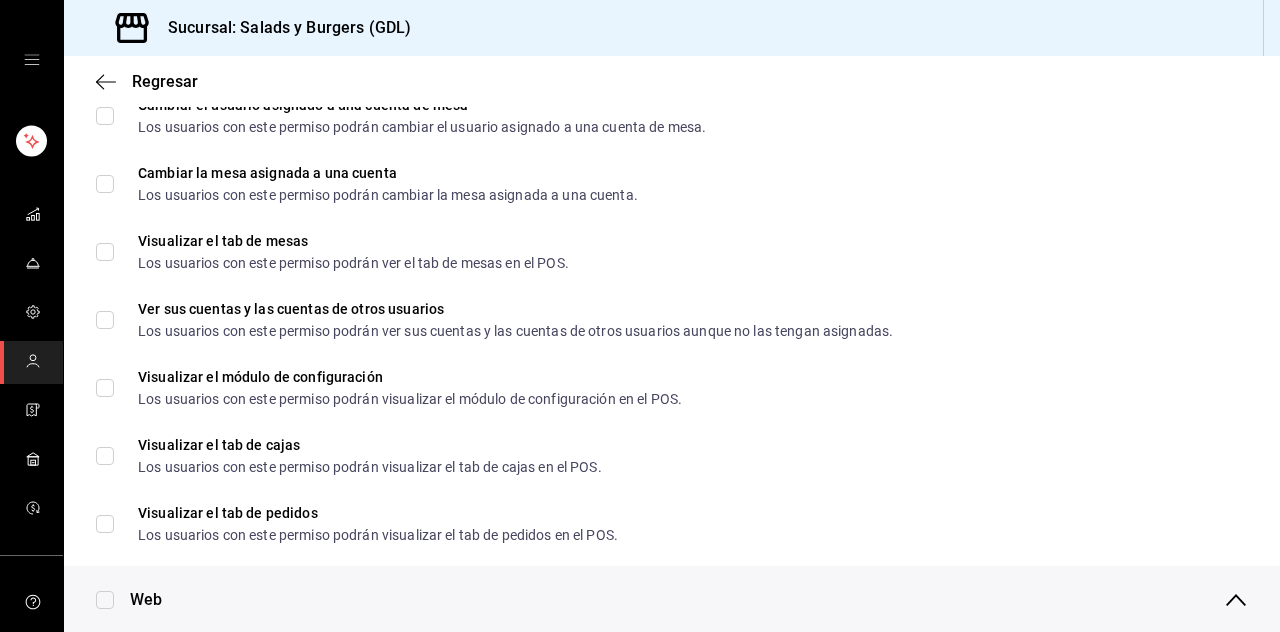 click on "Visualizar el tab de pedidos Los usuarios con este permiso podrán visualizar el tab de pedidos en el POS." at bounding box center (105, 524) 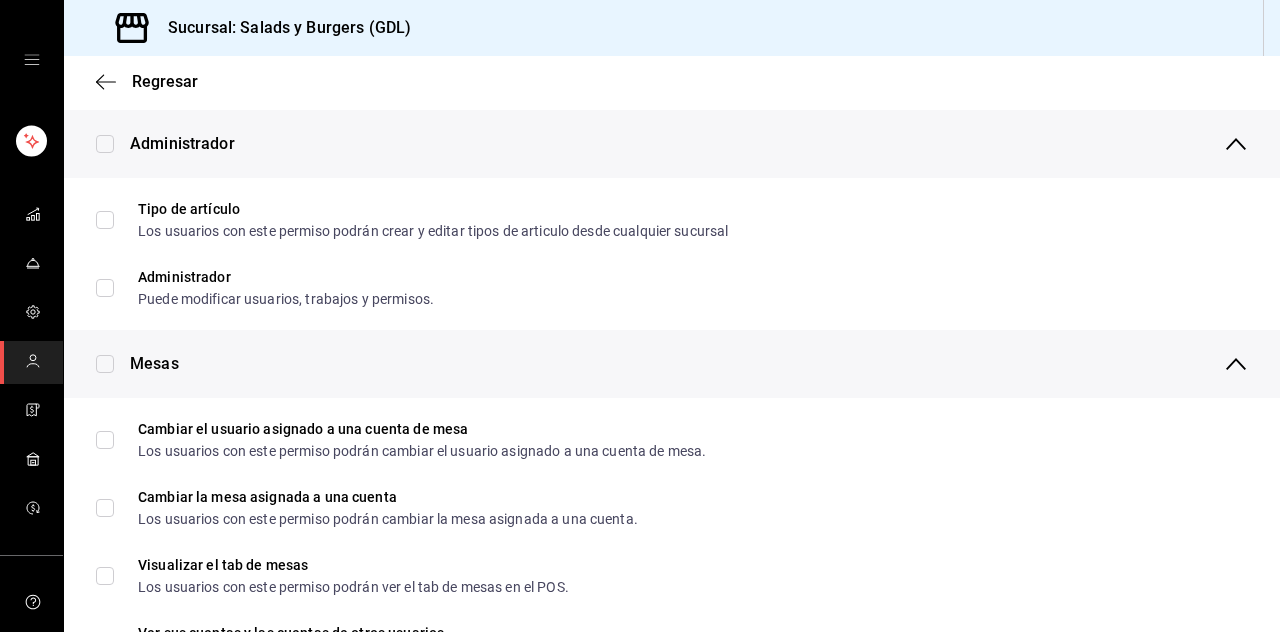 scroll, scrollTop: 0, scrollLeft: 0, axis: both 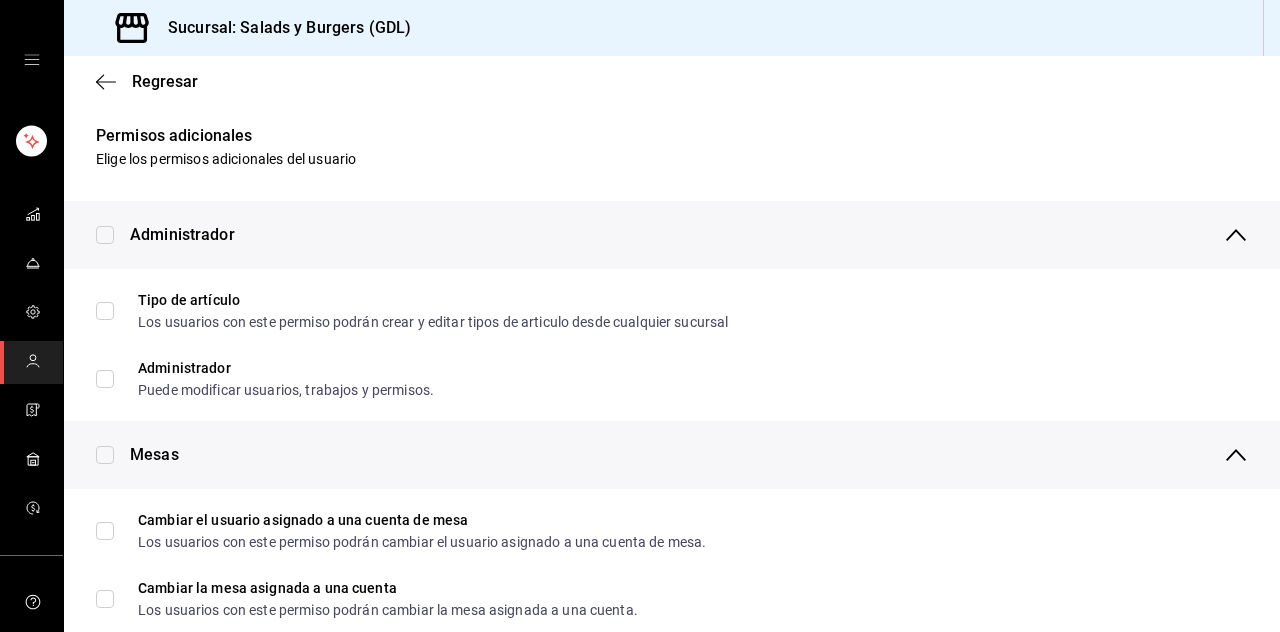 click 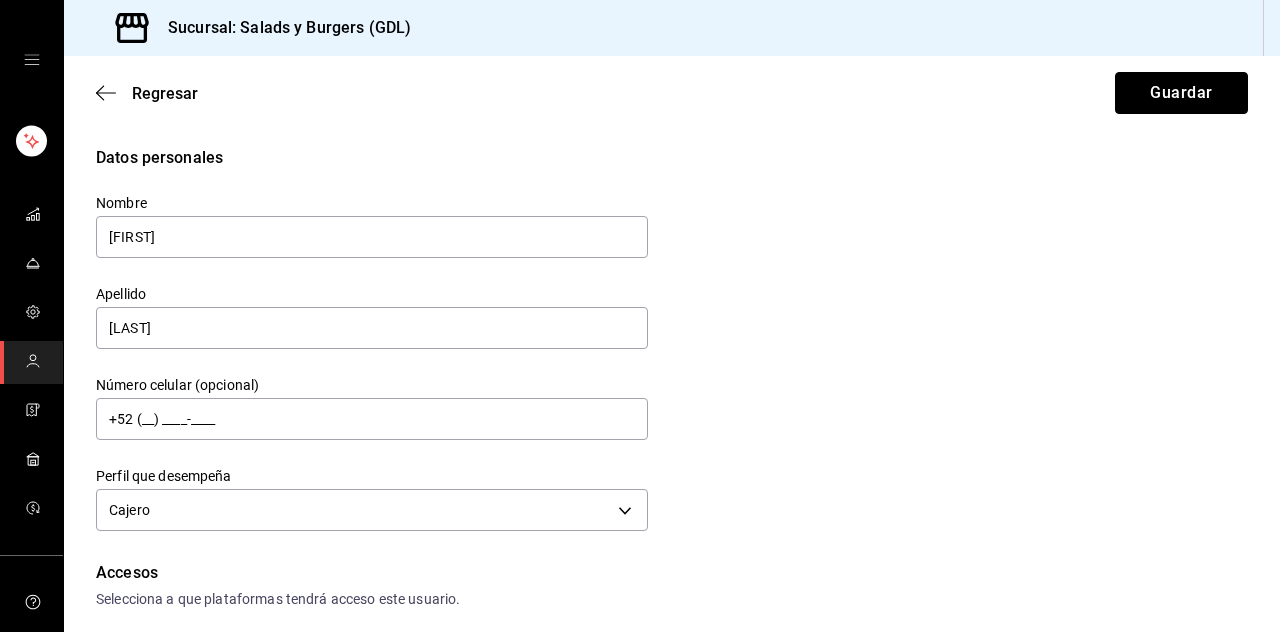 click on "Guardar" at bounding box center [1181, 93] 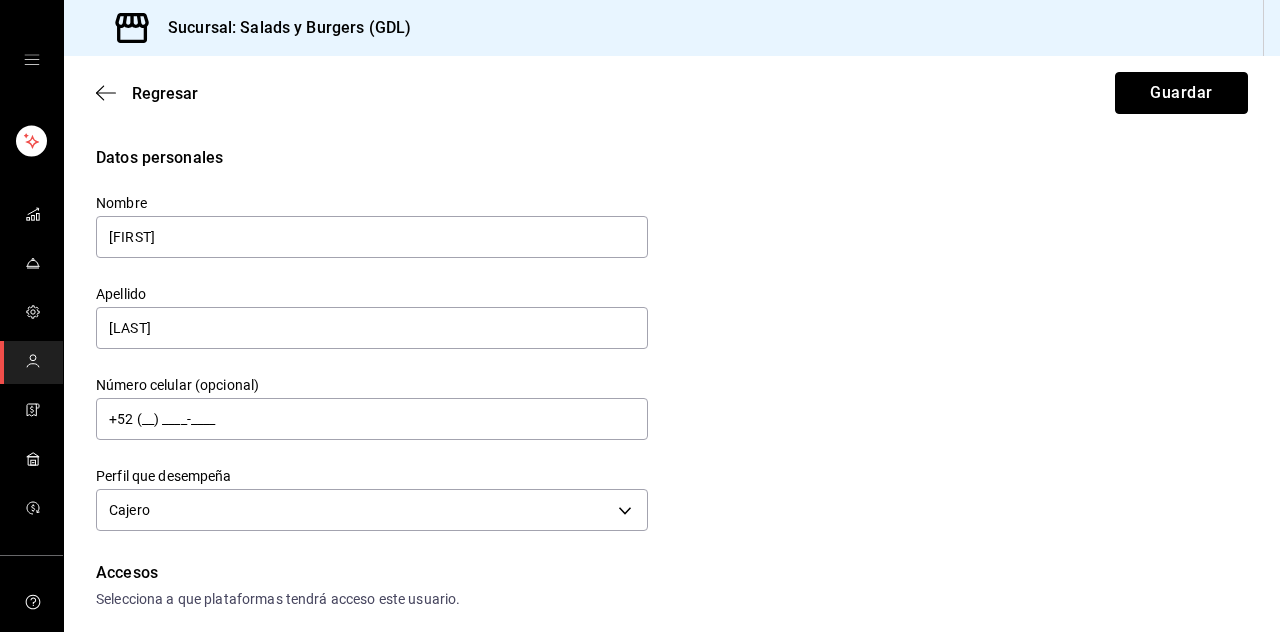 click on "Guardar" at bounding box center [1181, 93] 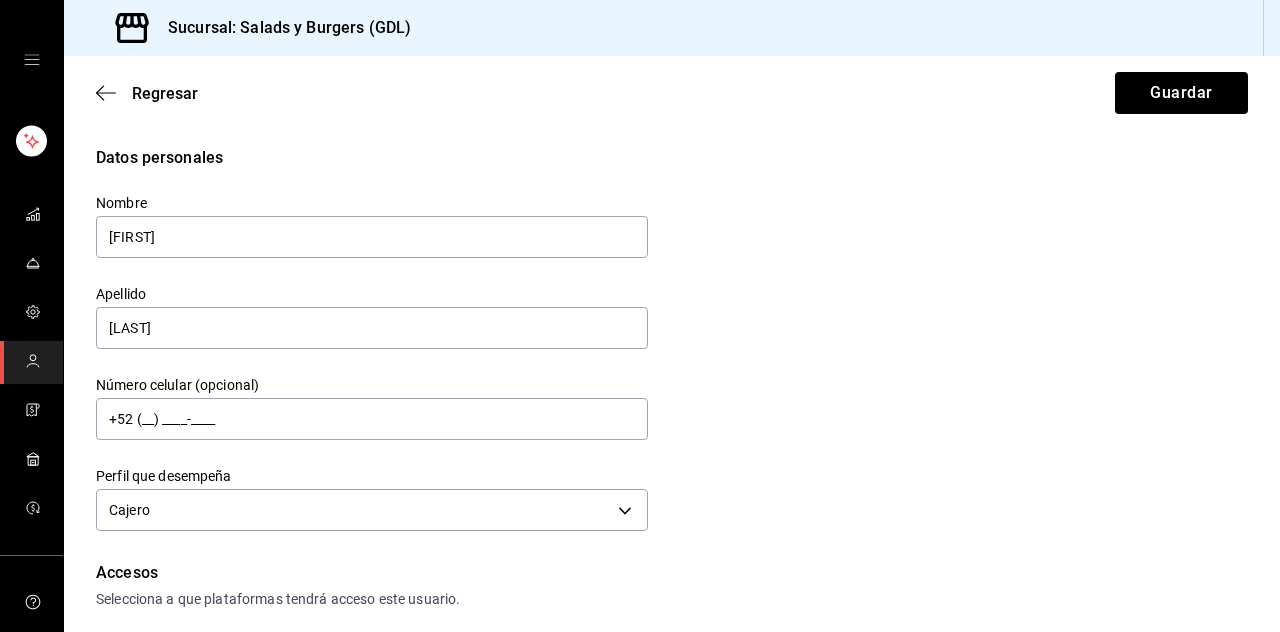 click 